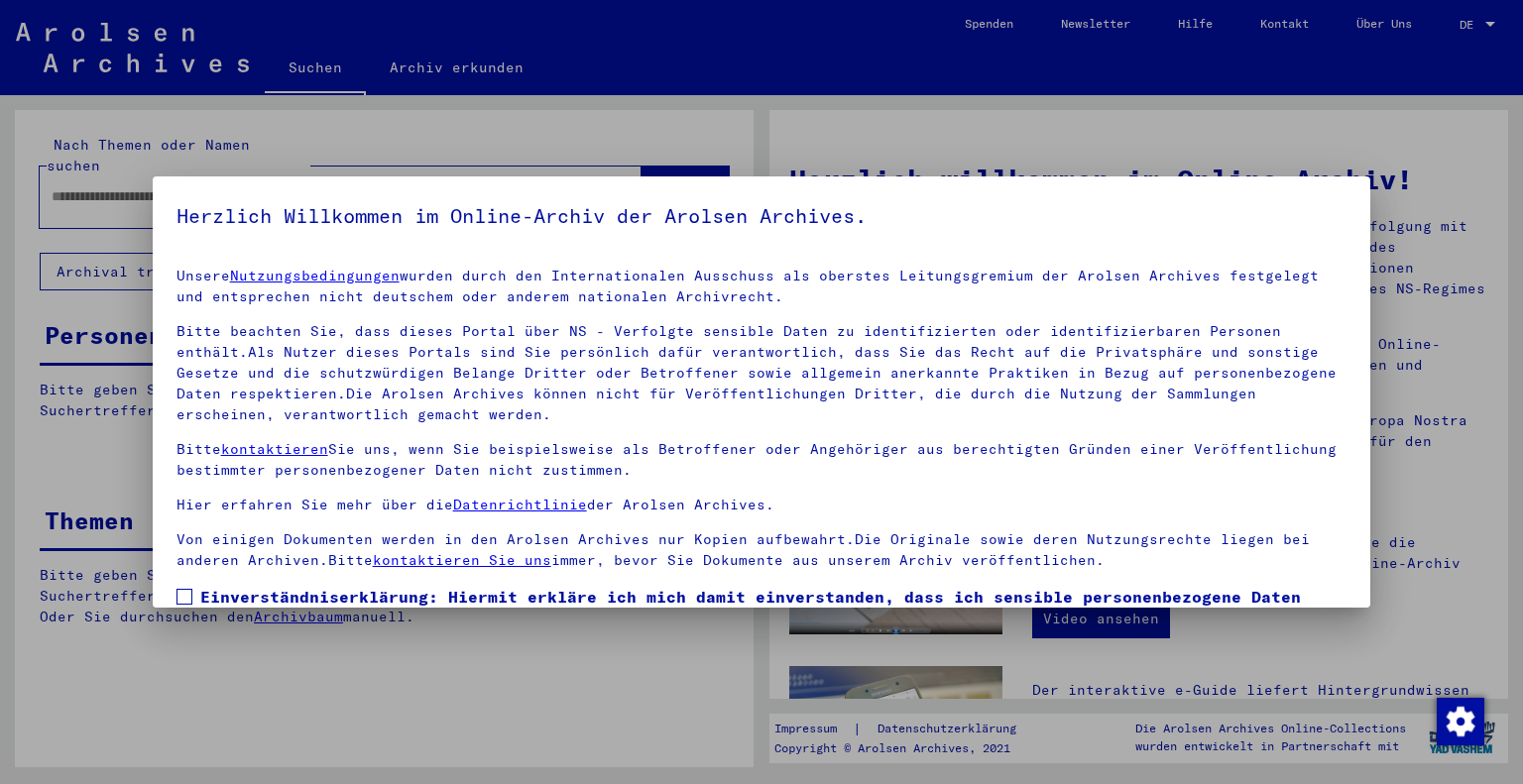 scroll, scrollTop: 0, scrollLeft: 0, axis: both 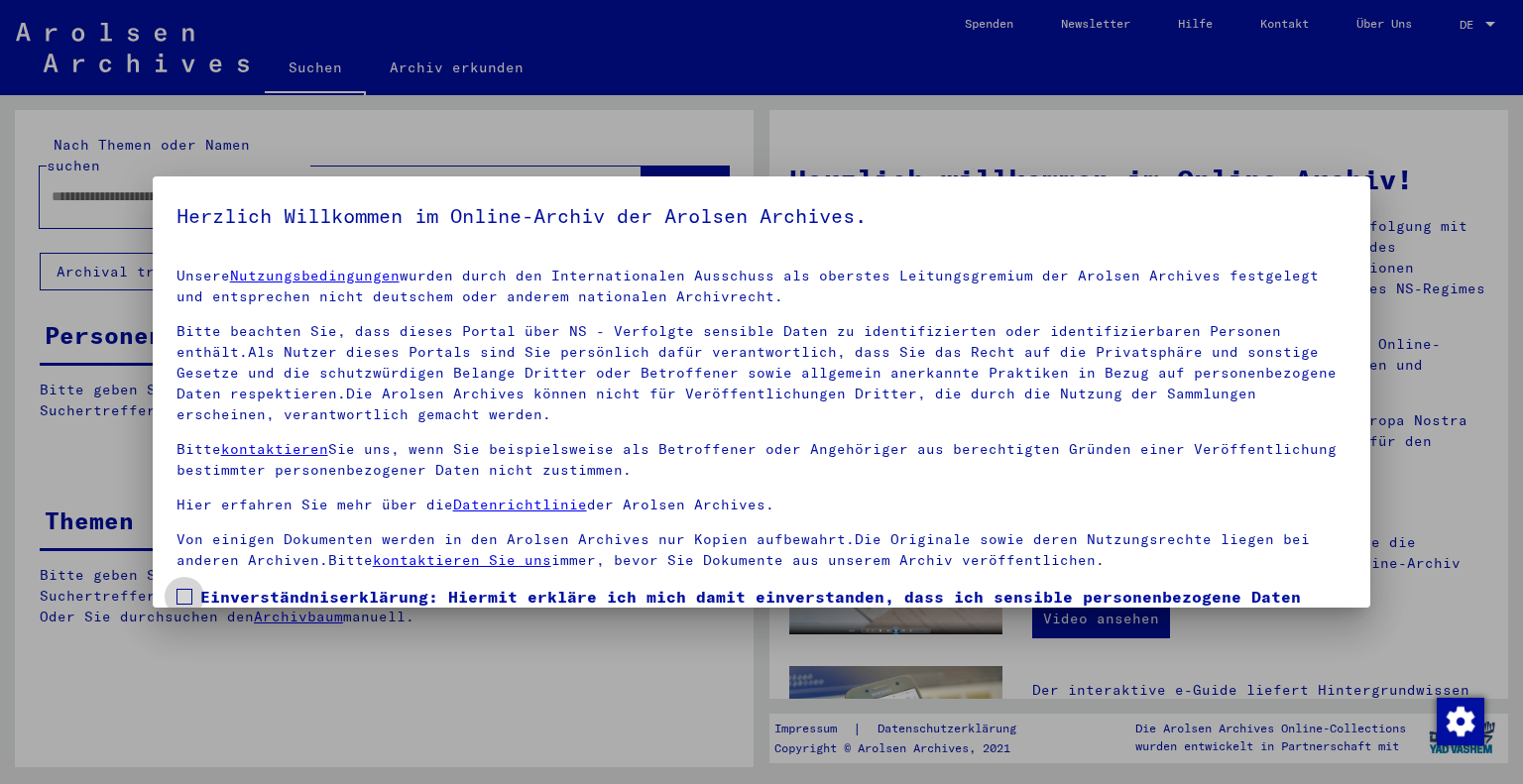 click on "Einverständniserklärung: Hiermit erkläre ich mich damit einverstanden, dass ich sensible personenbezogene Daten ausschließlich für wissenschaftliche Zwecke und in Übereinstimmung mit den geltenden nationalen Gesetzen und Bestimmungen nutze. Mir ist bewusst, dass ein Verstoß gegen diese Gesetze und/oder Bestimmungen strafrechtliche Konsequenzen nach sich ziehen kann." at bounding box center (773, 632) 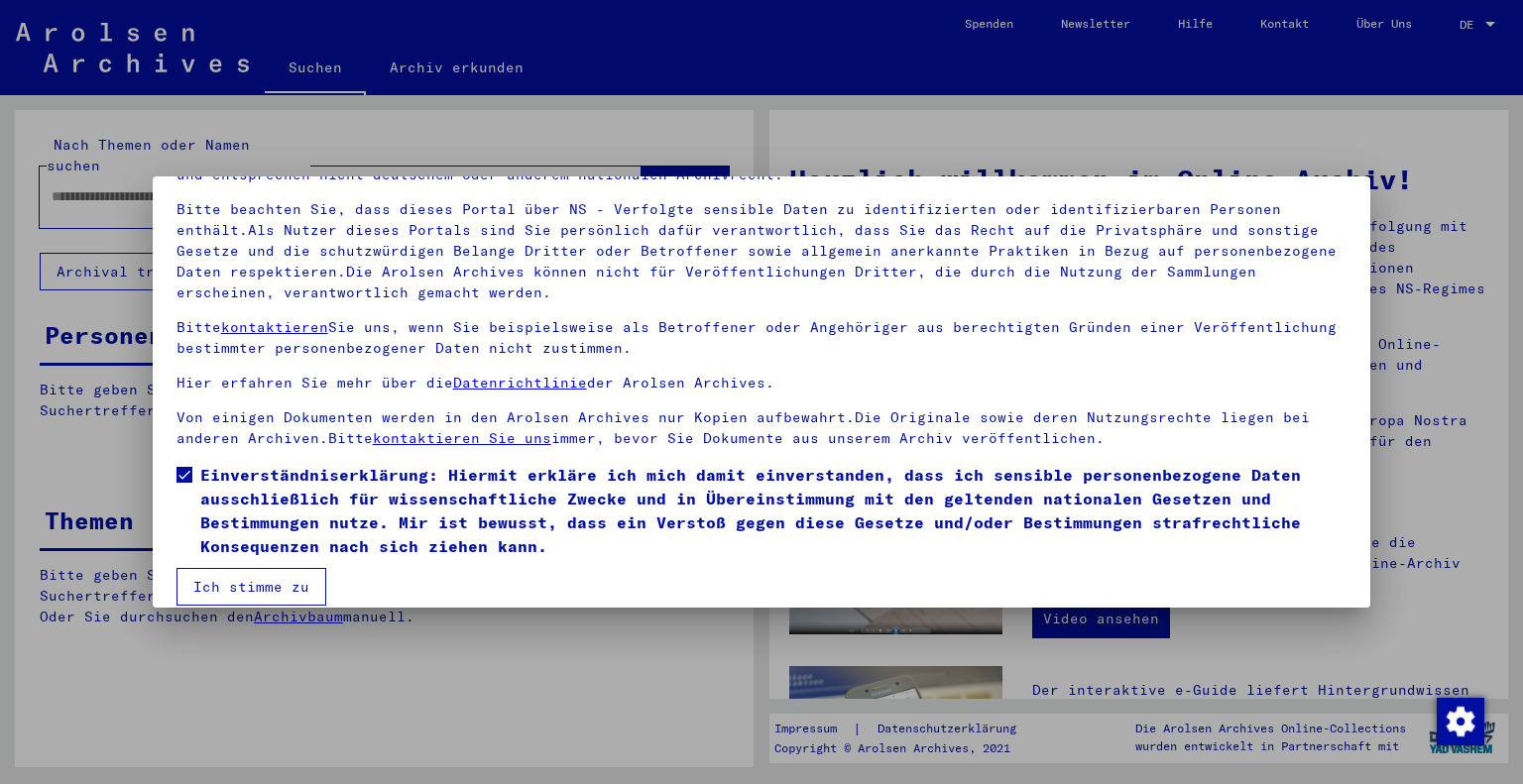 scroll, scrollTop: 143, scrollLeft: 0, axis: vertical 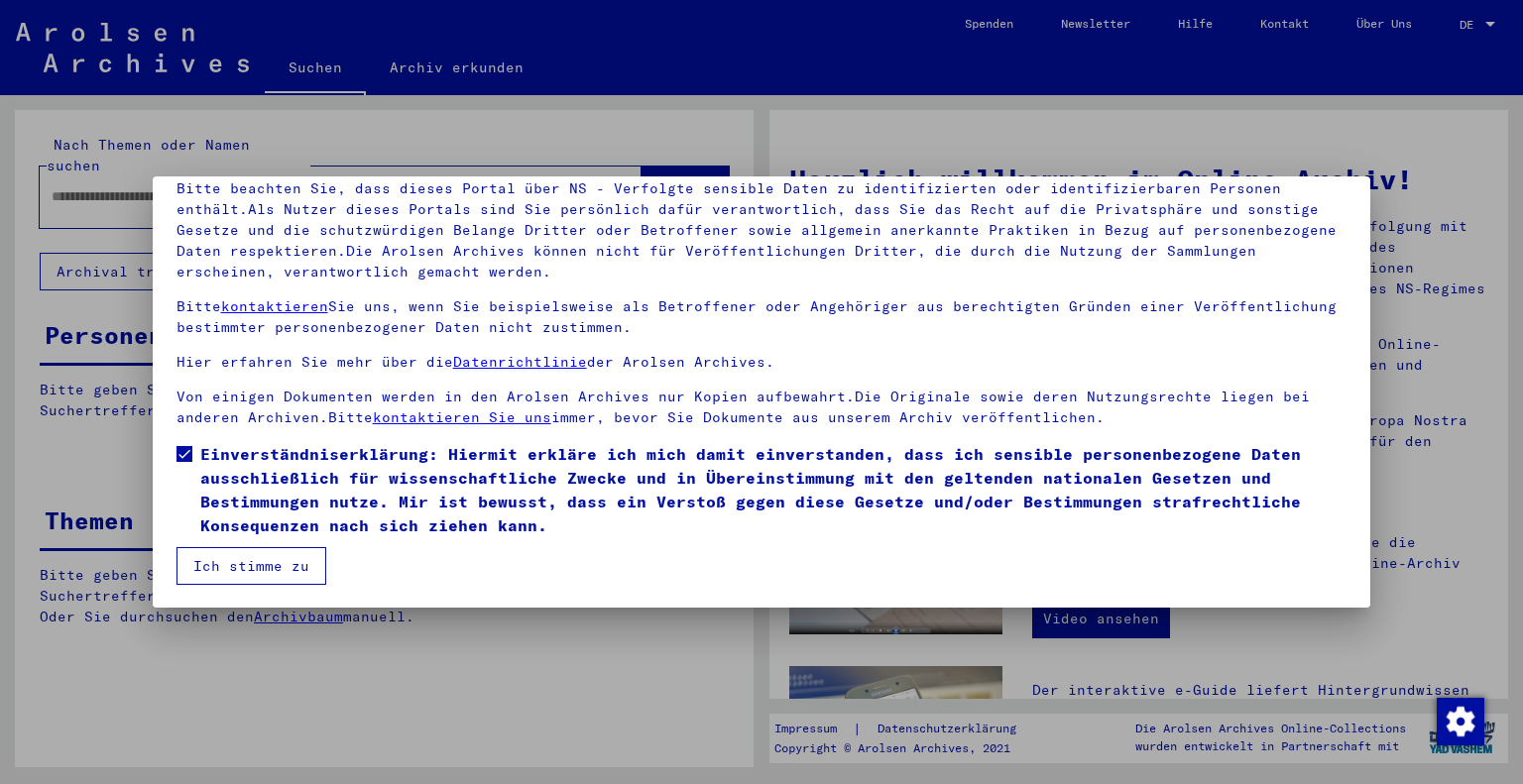 click on "Ich stimme zu" at bounding box center (251, 566) 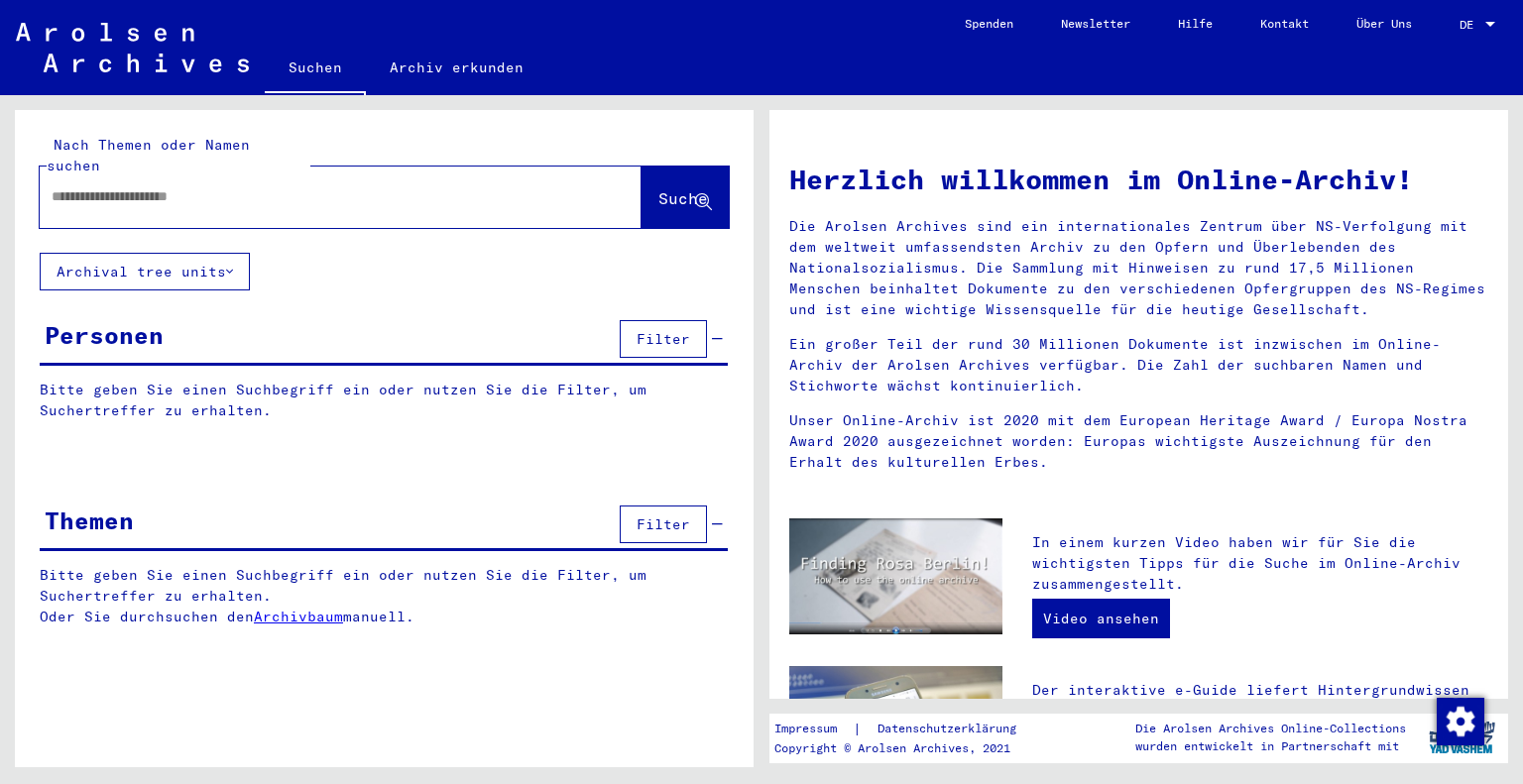 click at bounding box center [316, 196] 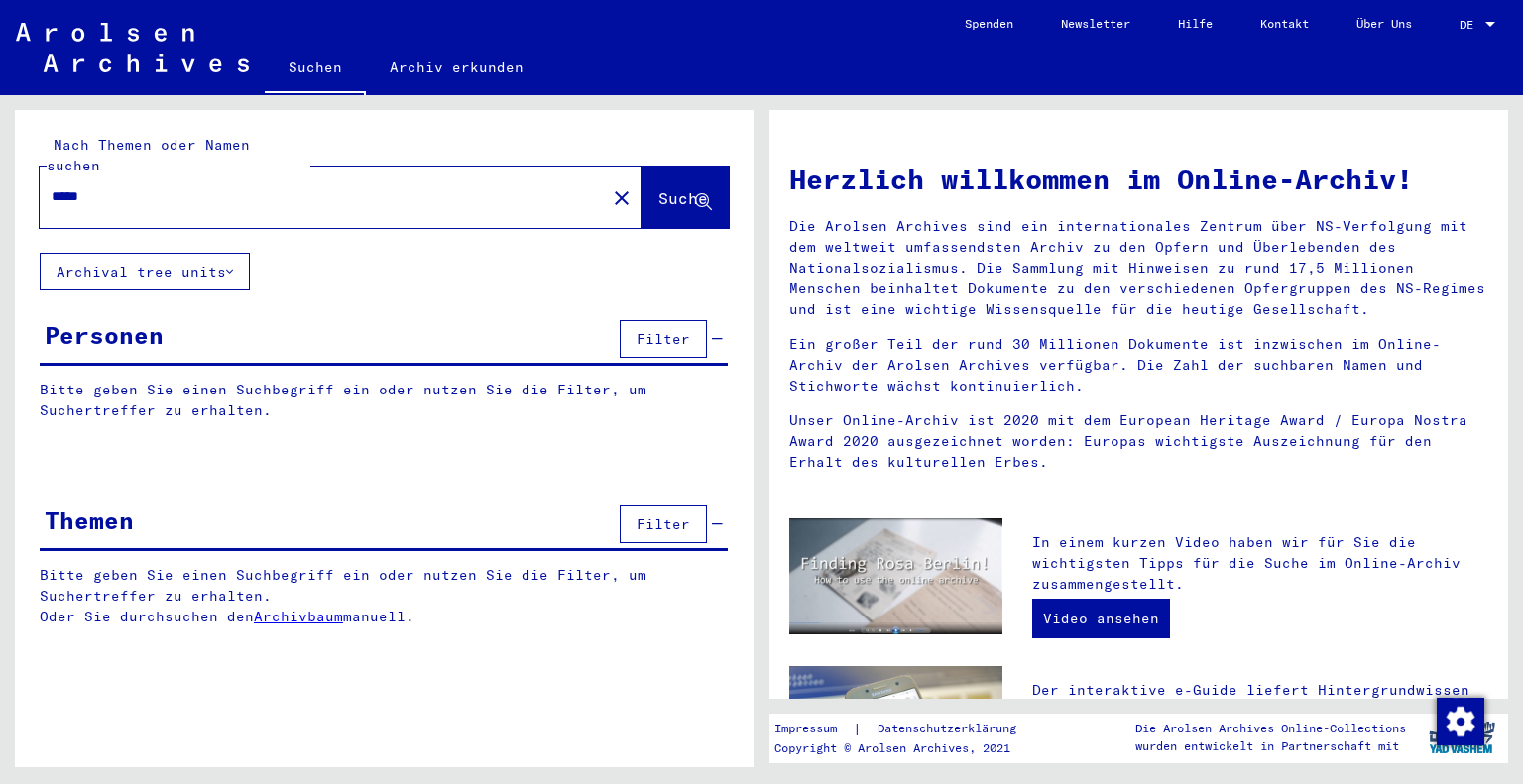 type on "*****" 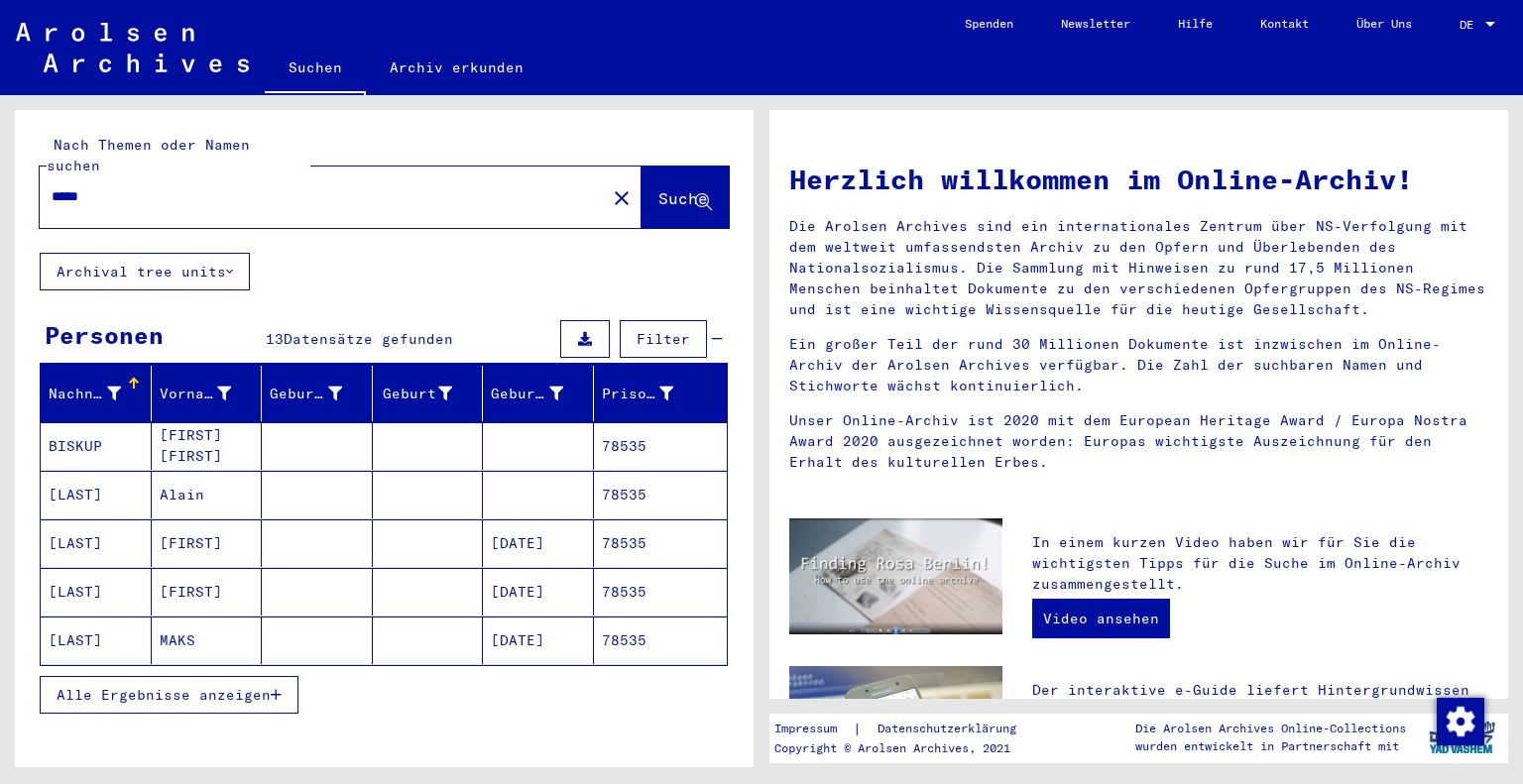 click on "[FIRST]" at bounding box center [207, 592] 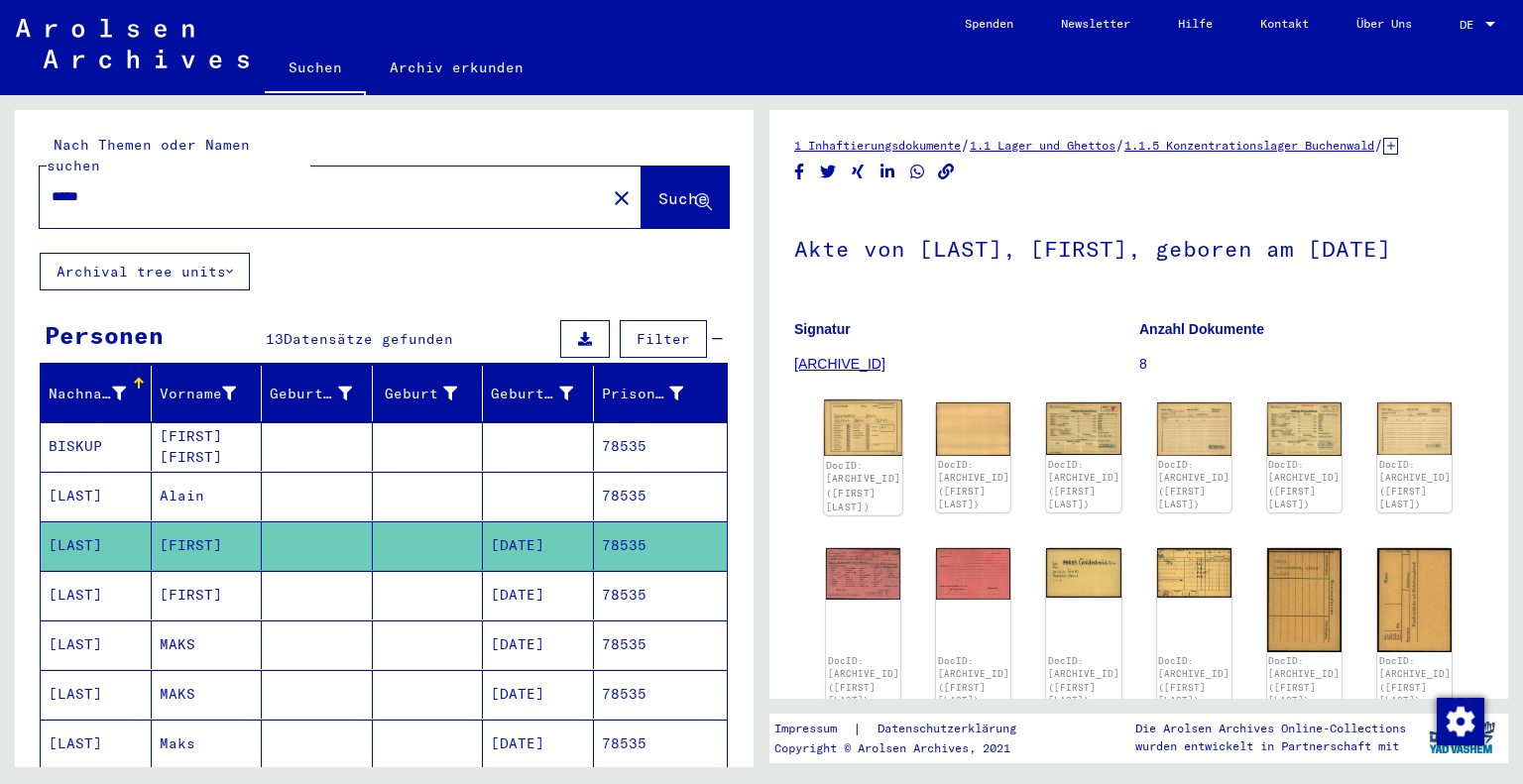 click 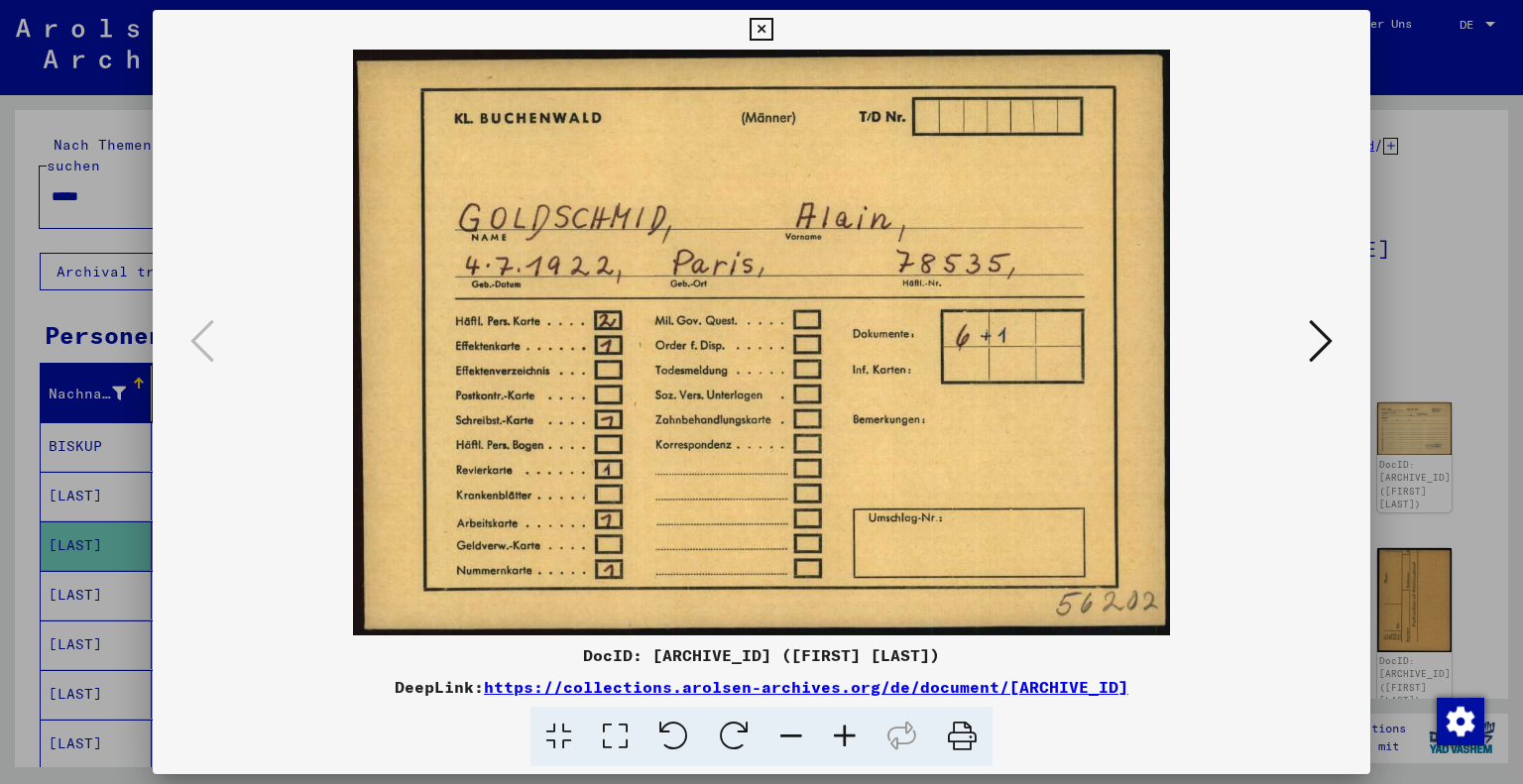 click at bounding box center (1321, 341) 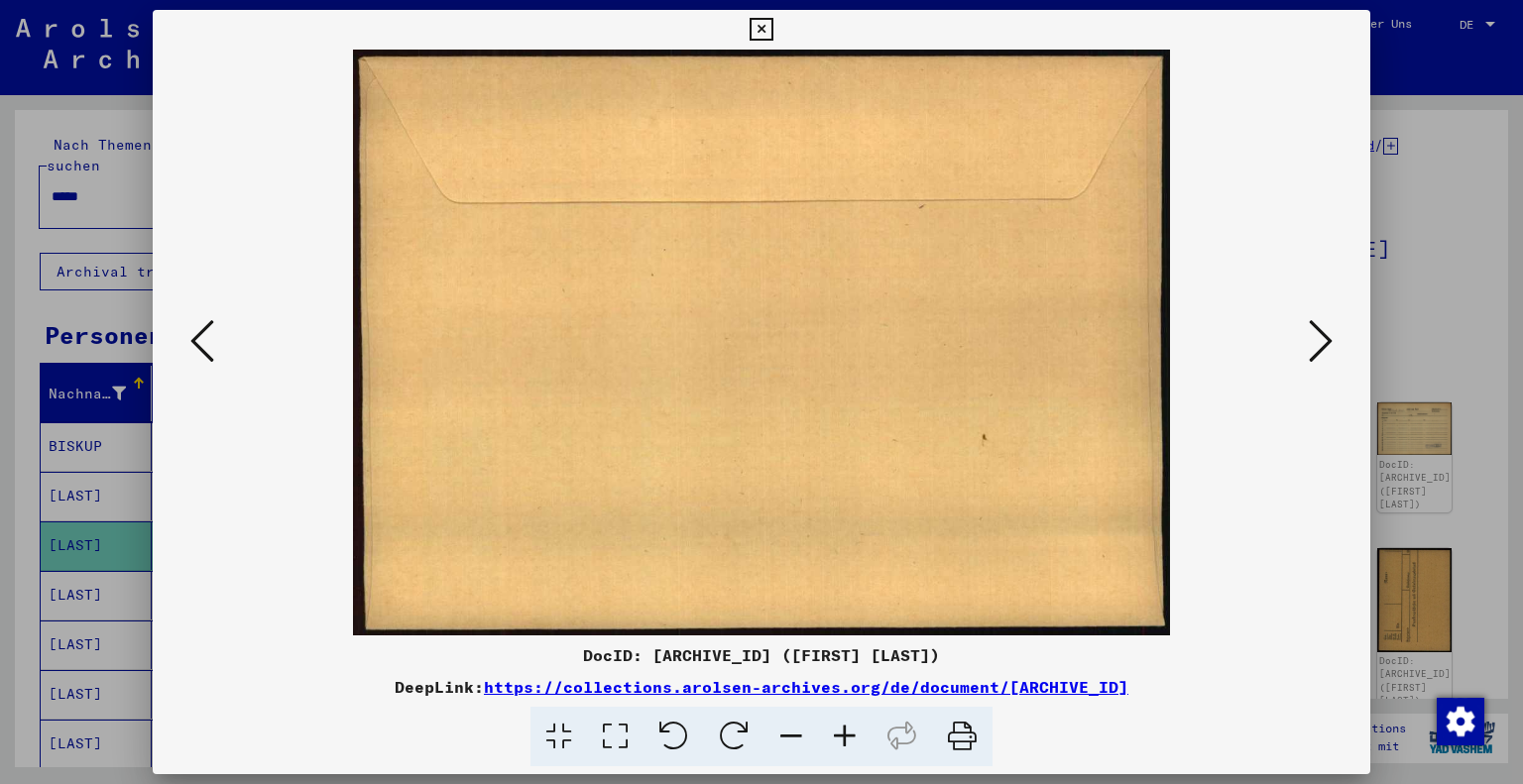 click at bounding box center (1321, 341) 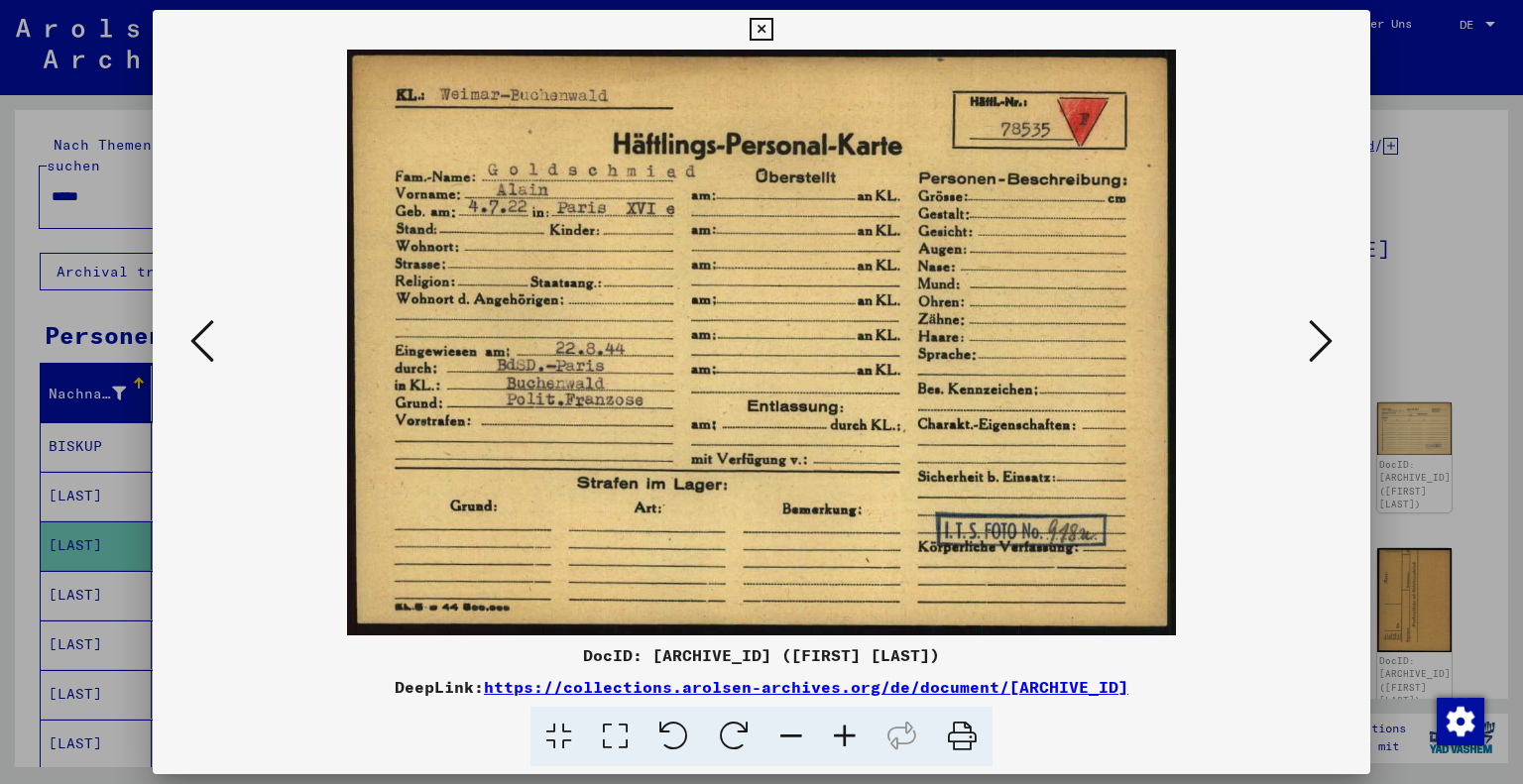 click at bounding box center [1321, 341] 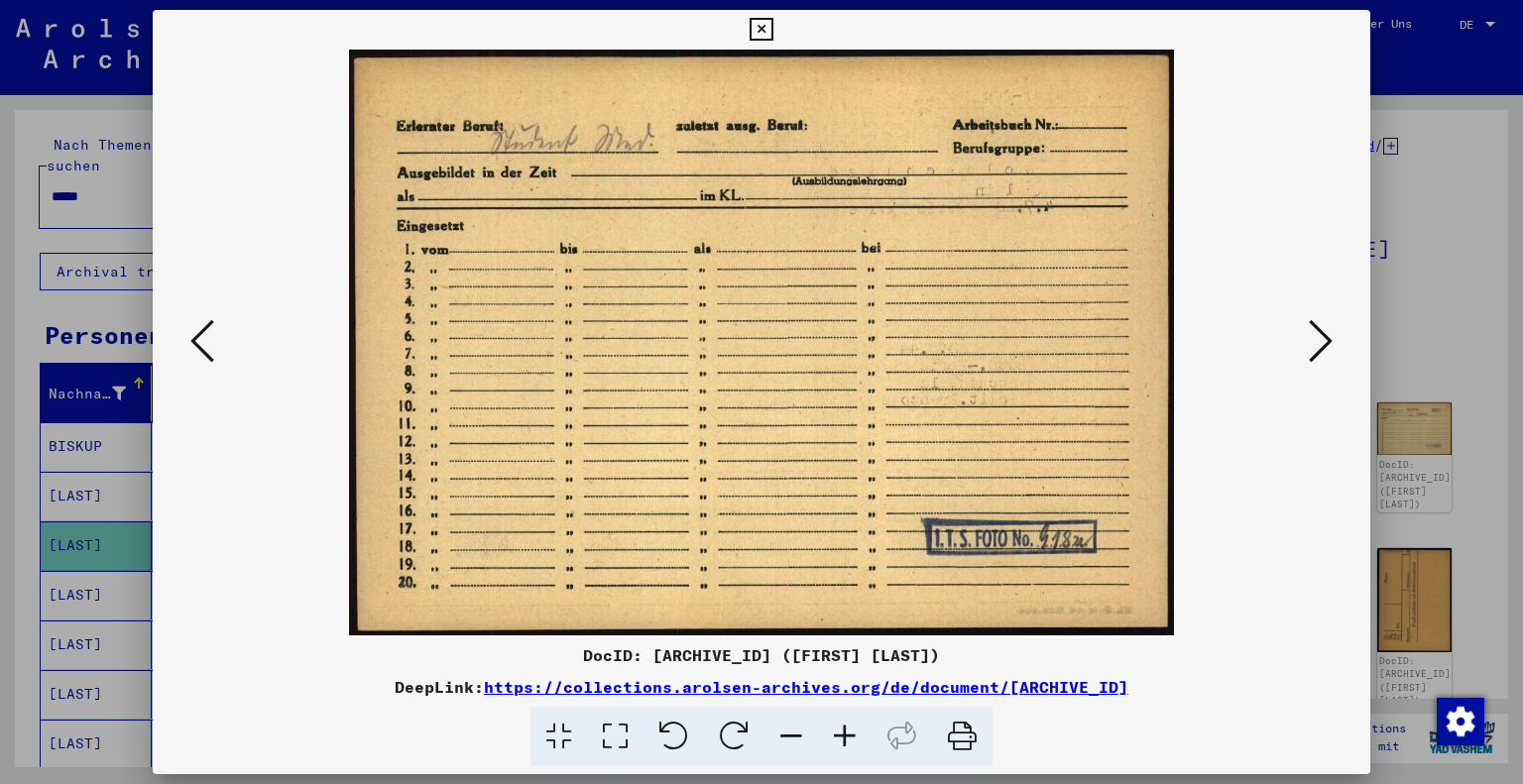 click at bounding box center [1321, 341] 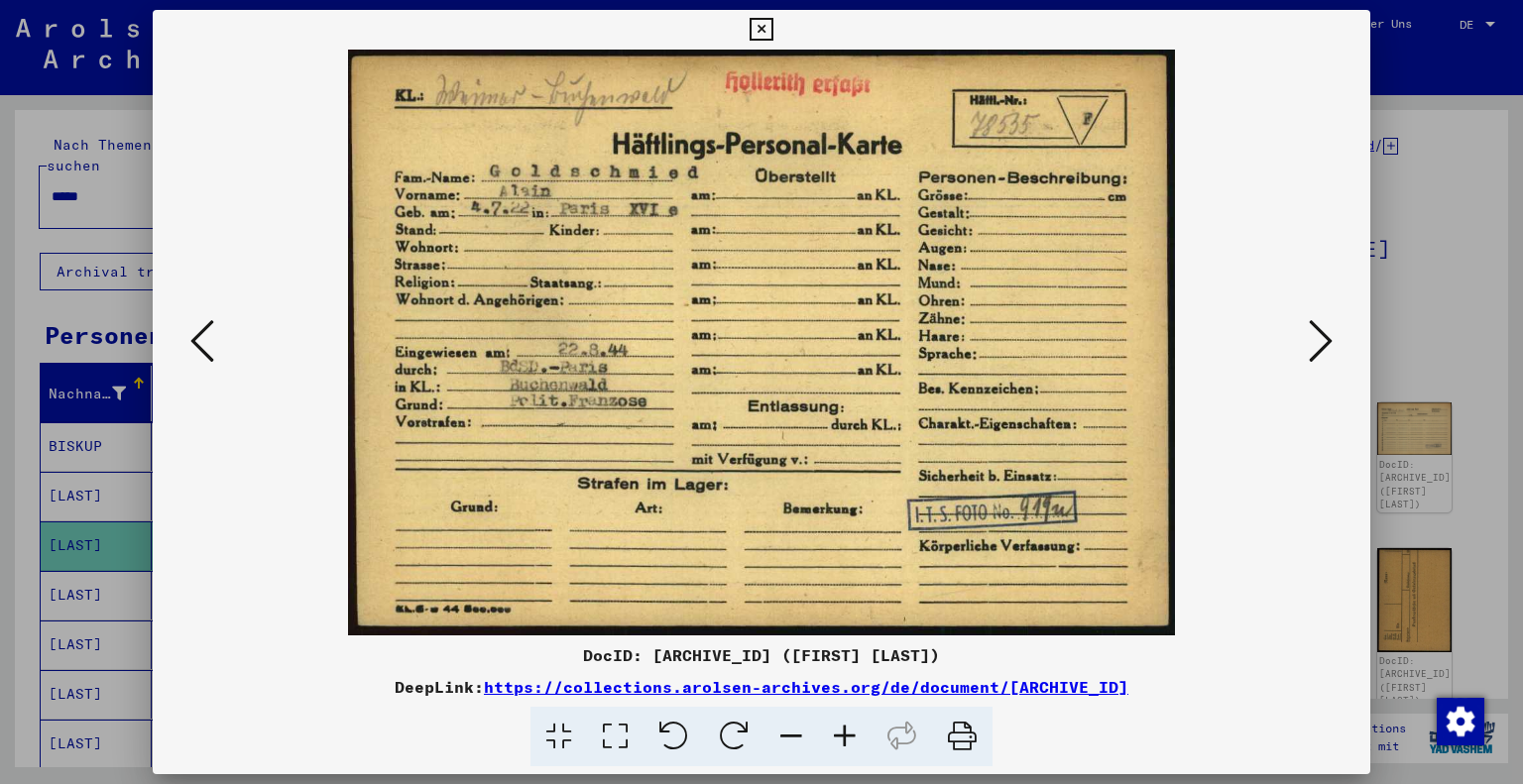 click at bounding box center (1321, 341) 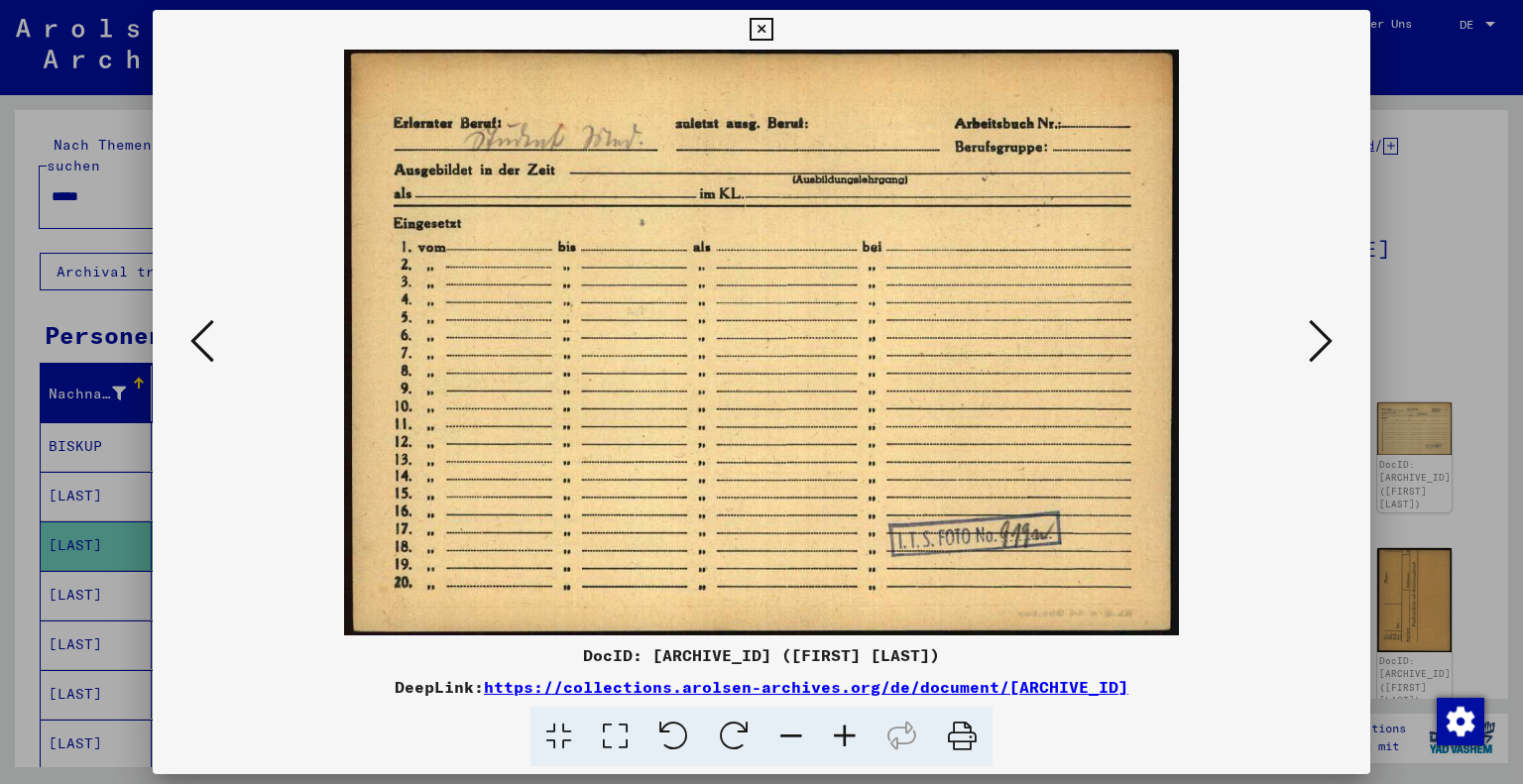 click at bounding box center (1321, 341) 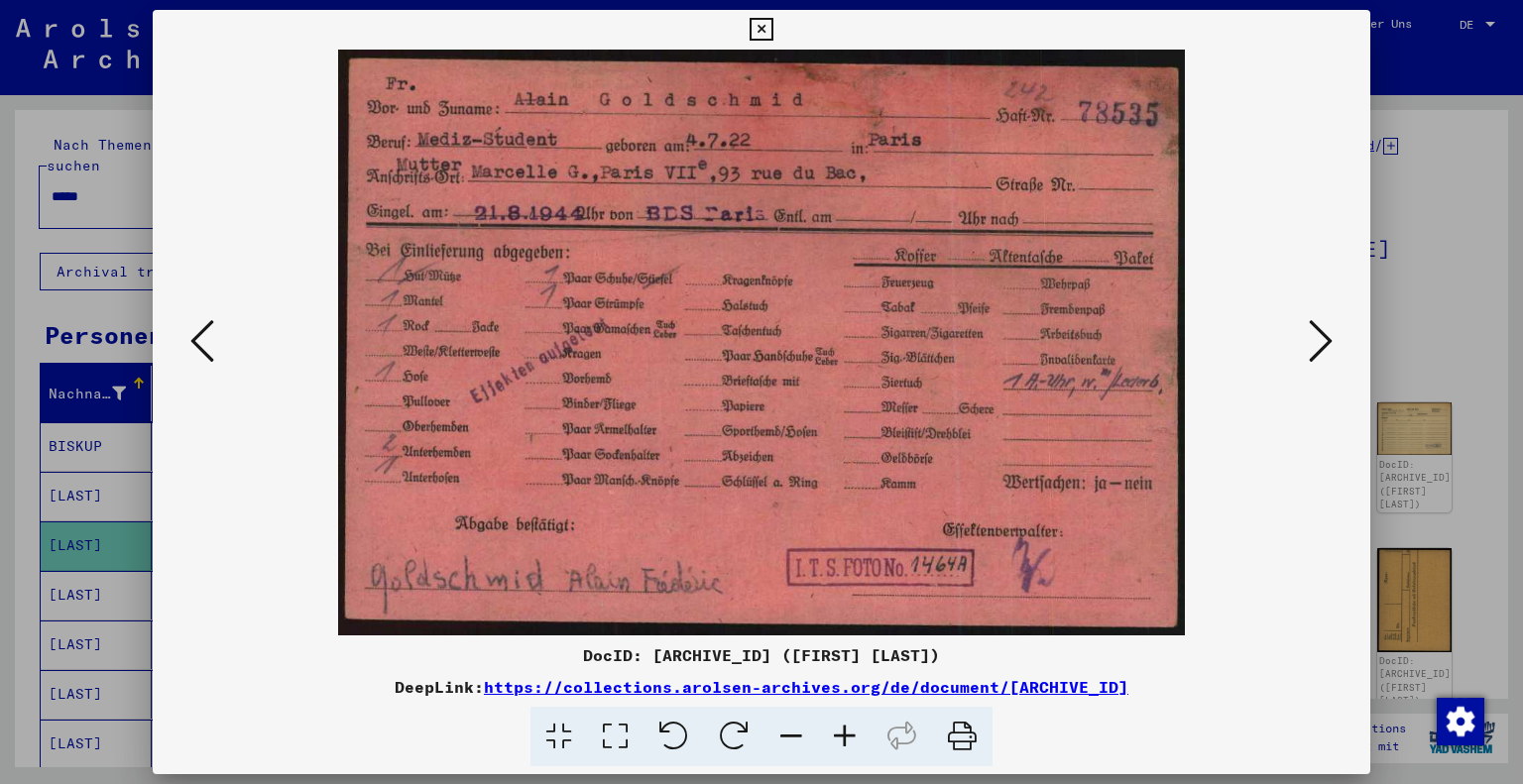 click at bounding box center (1321, 341) 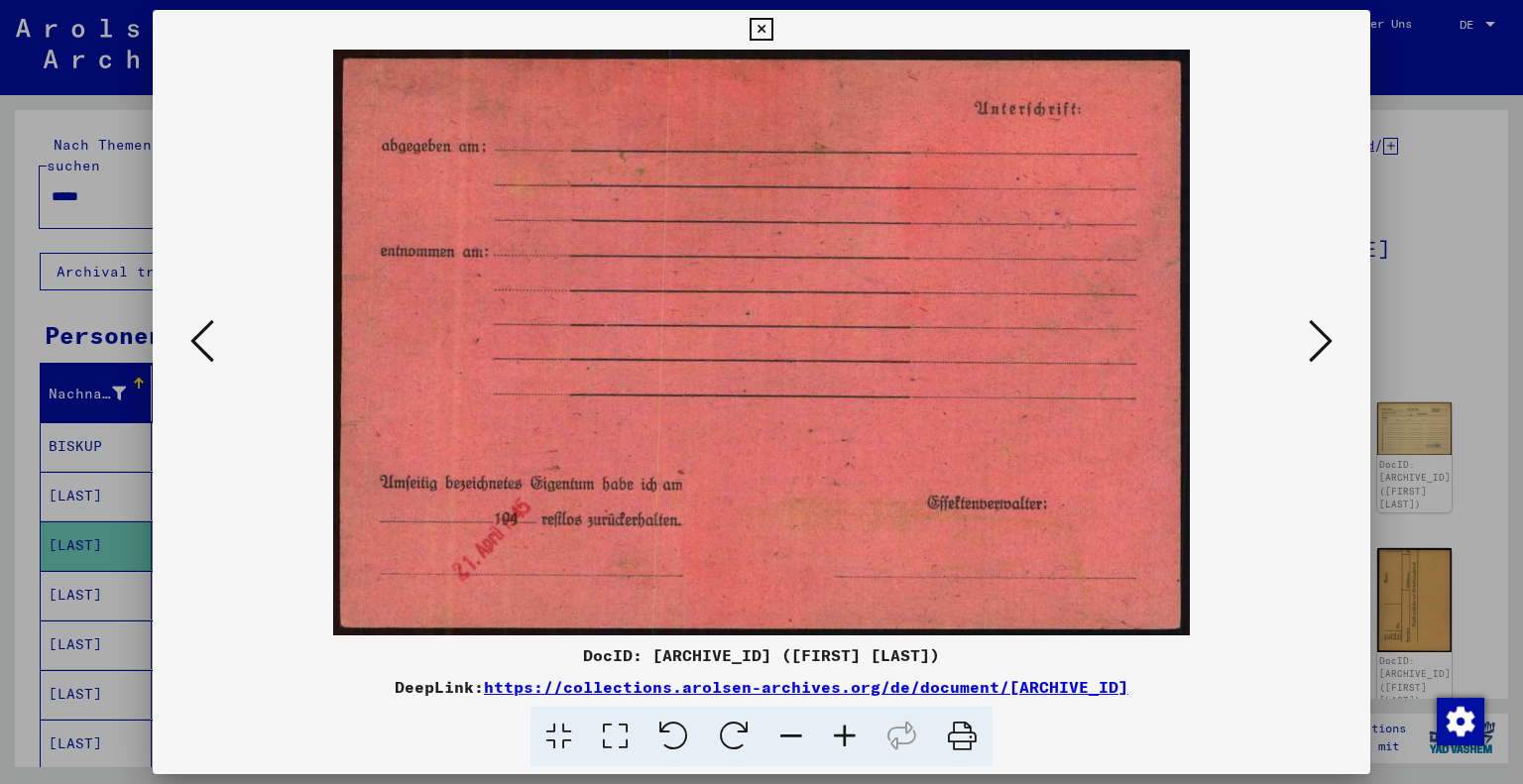 click at bounding box center (1321, 341) 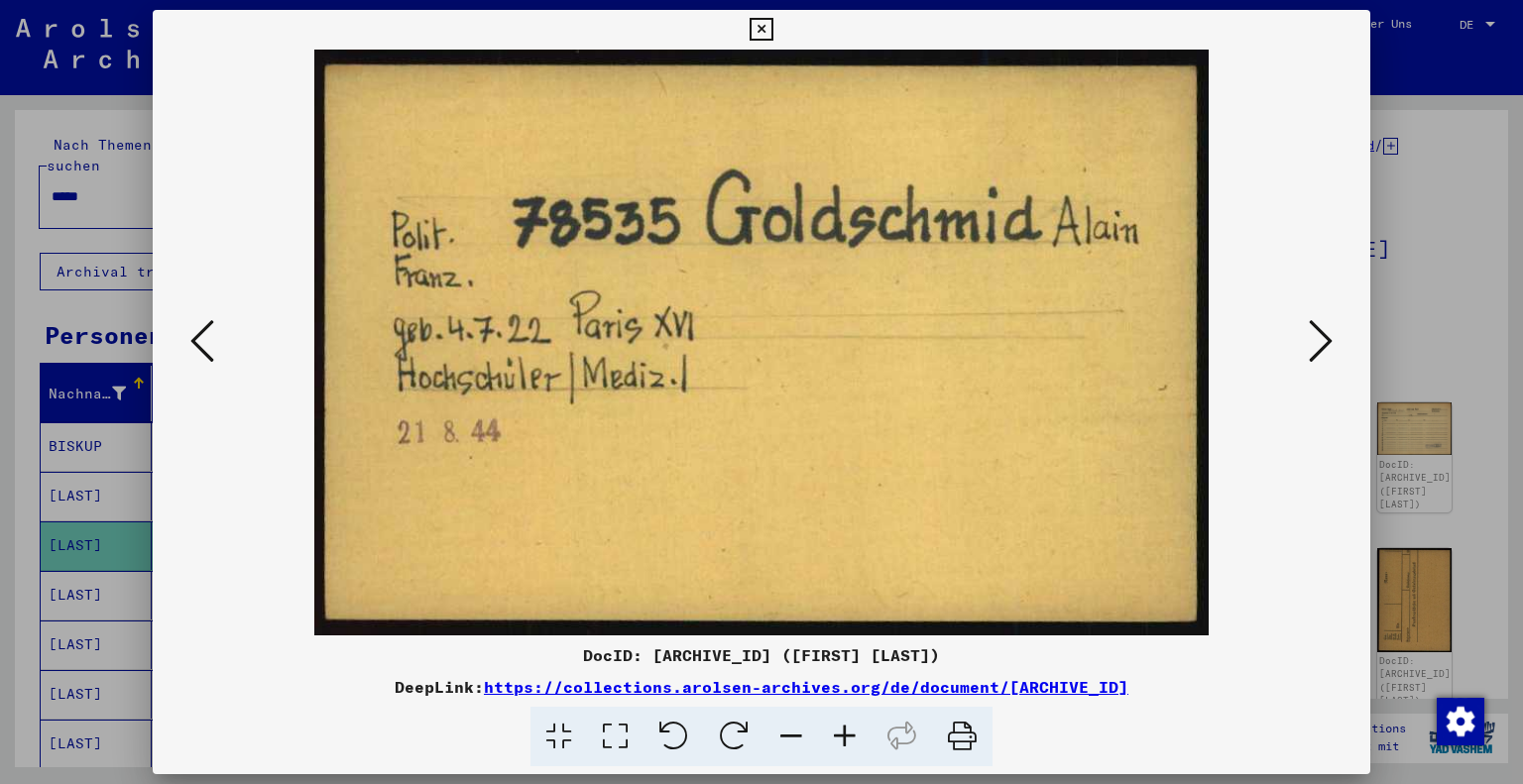 click at bounding box center [1321, 341] 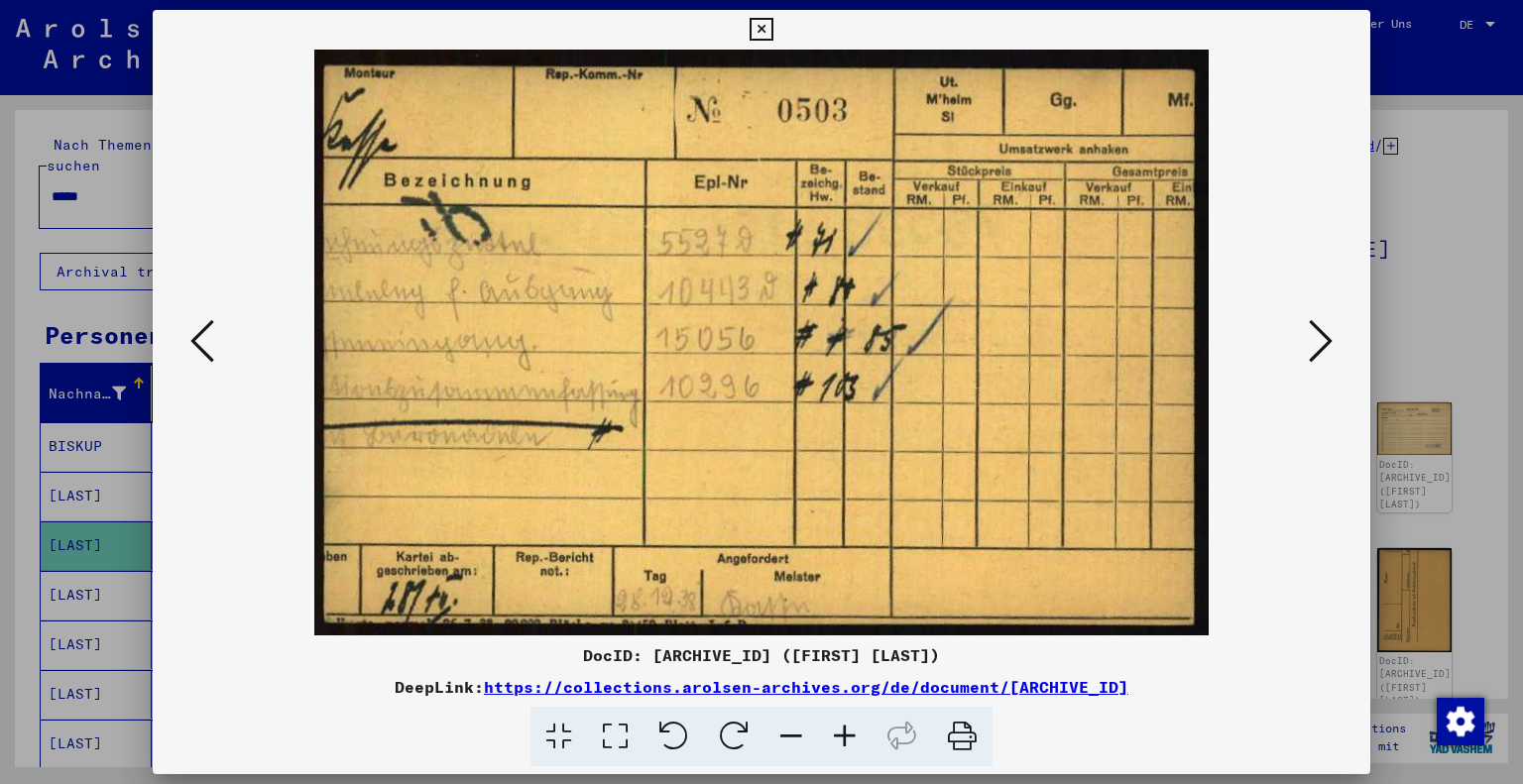 click at bounding box center (1321, 341) 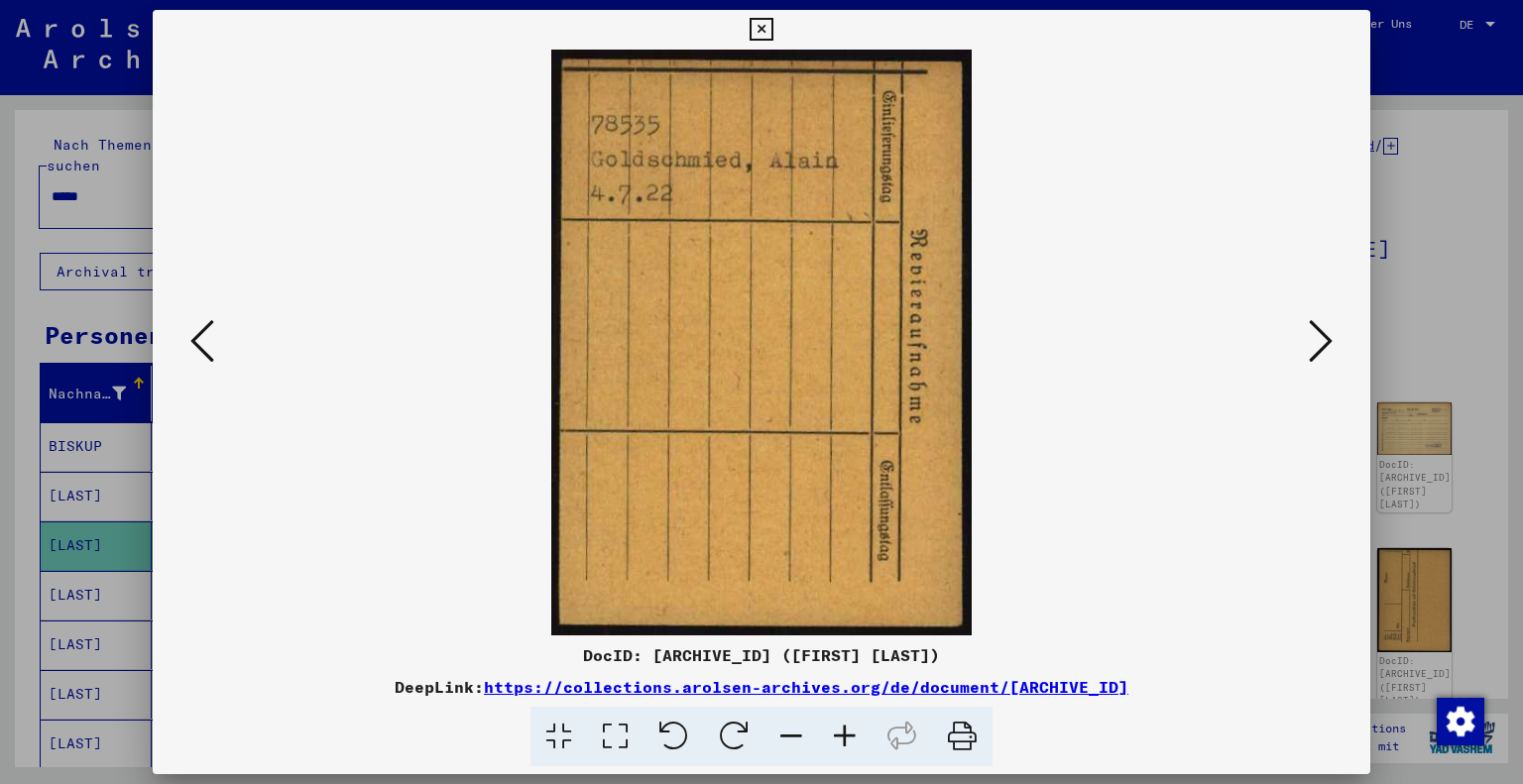 click at bounding box center (1321, 341) 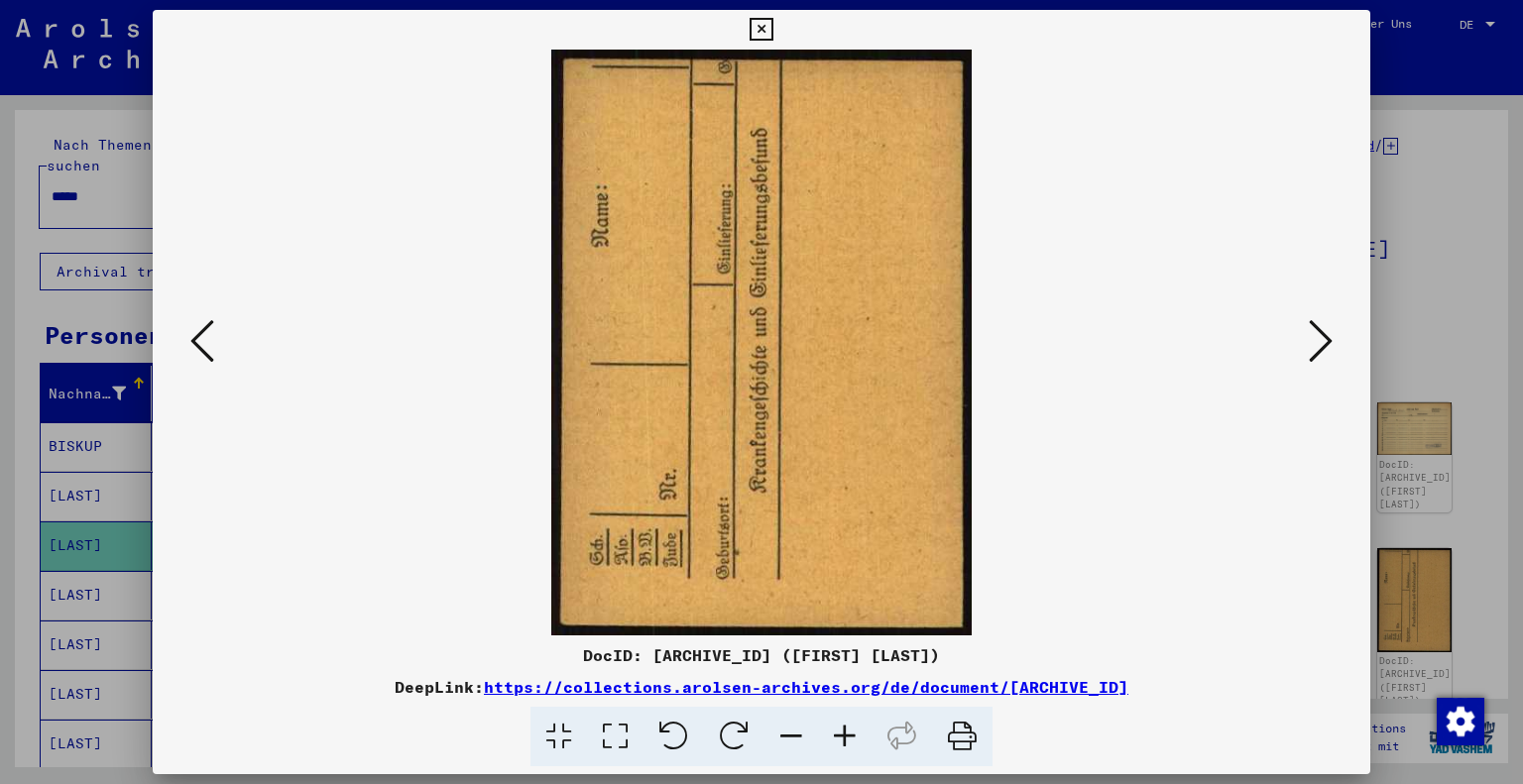 click at bounding box center (1321, 341) 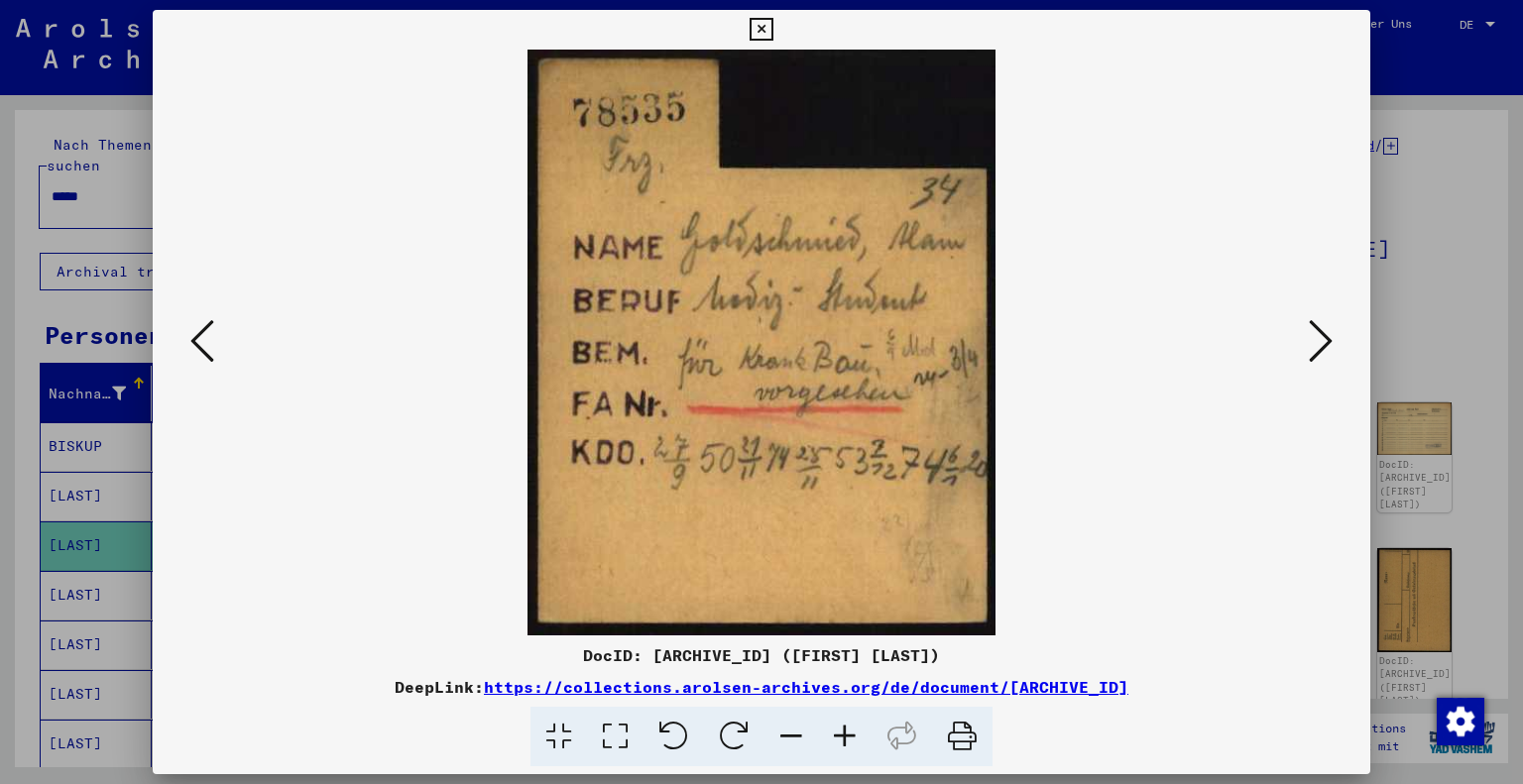 click at bounding box center (1321, 341) 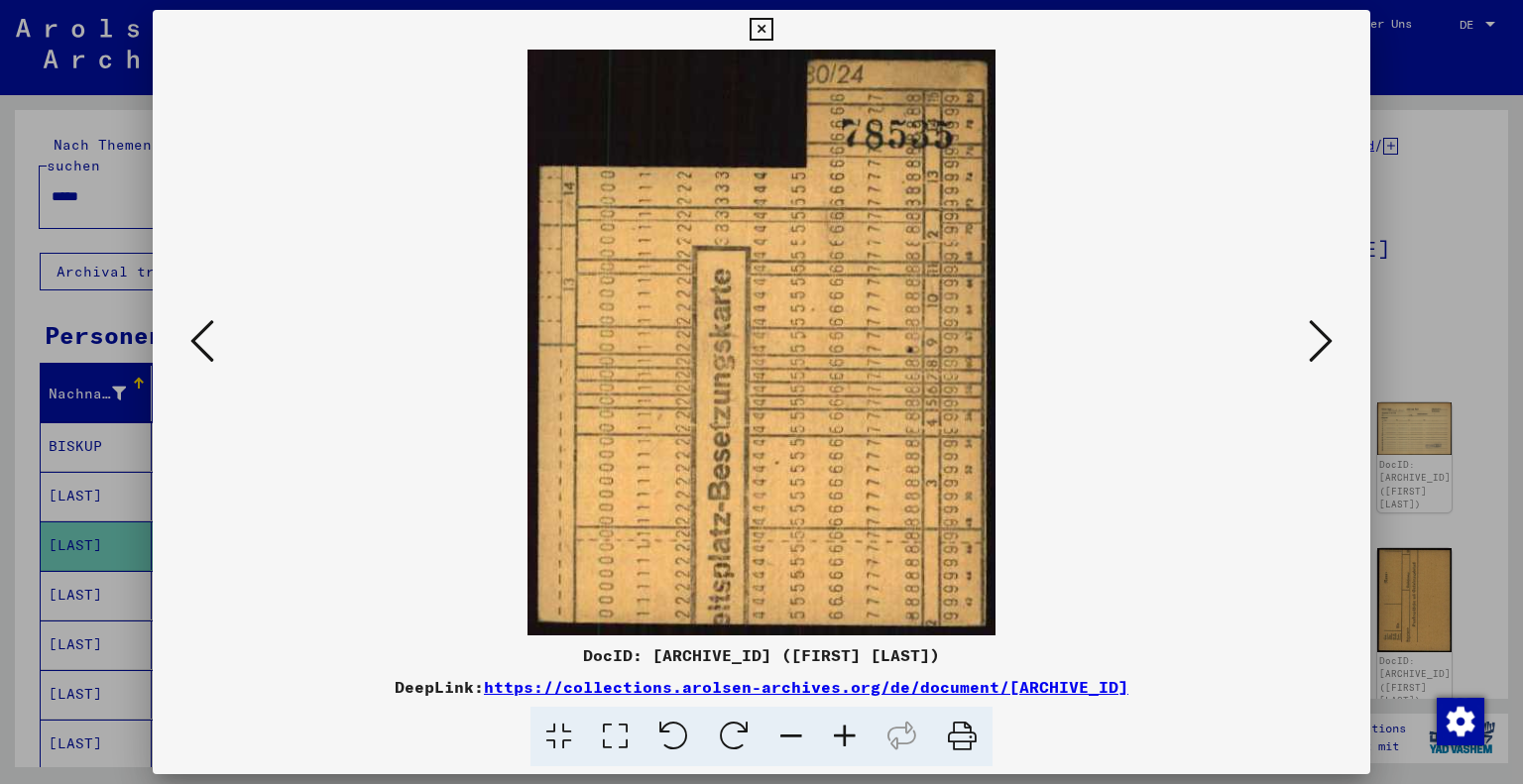 click at bounding box center [1321, 341] 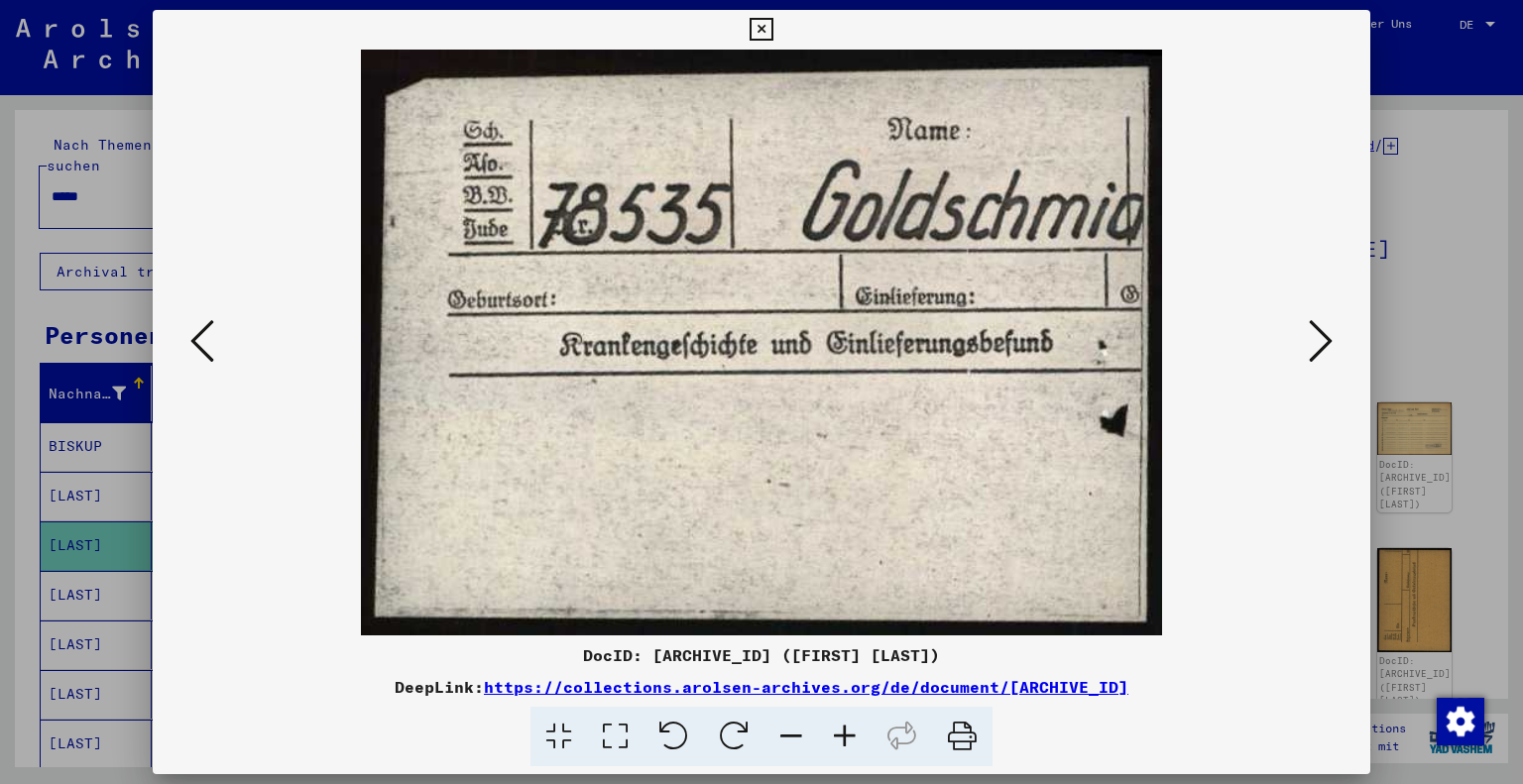 click at bounding box center [1321, 341] 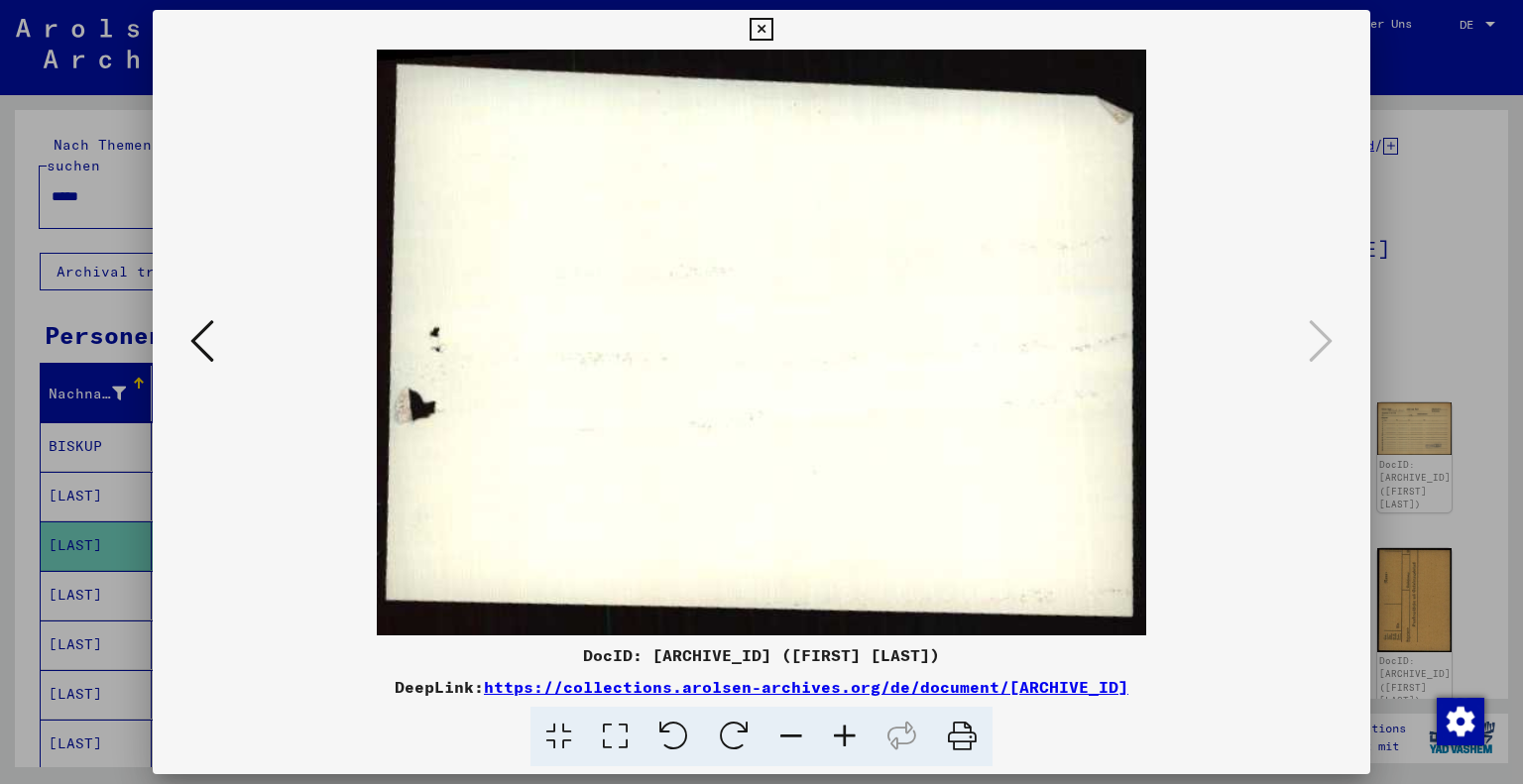 click at bounding box center (761, 30) 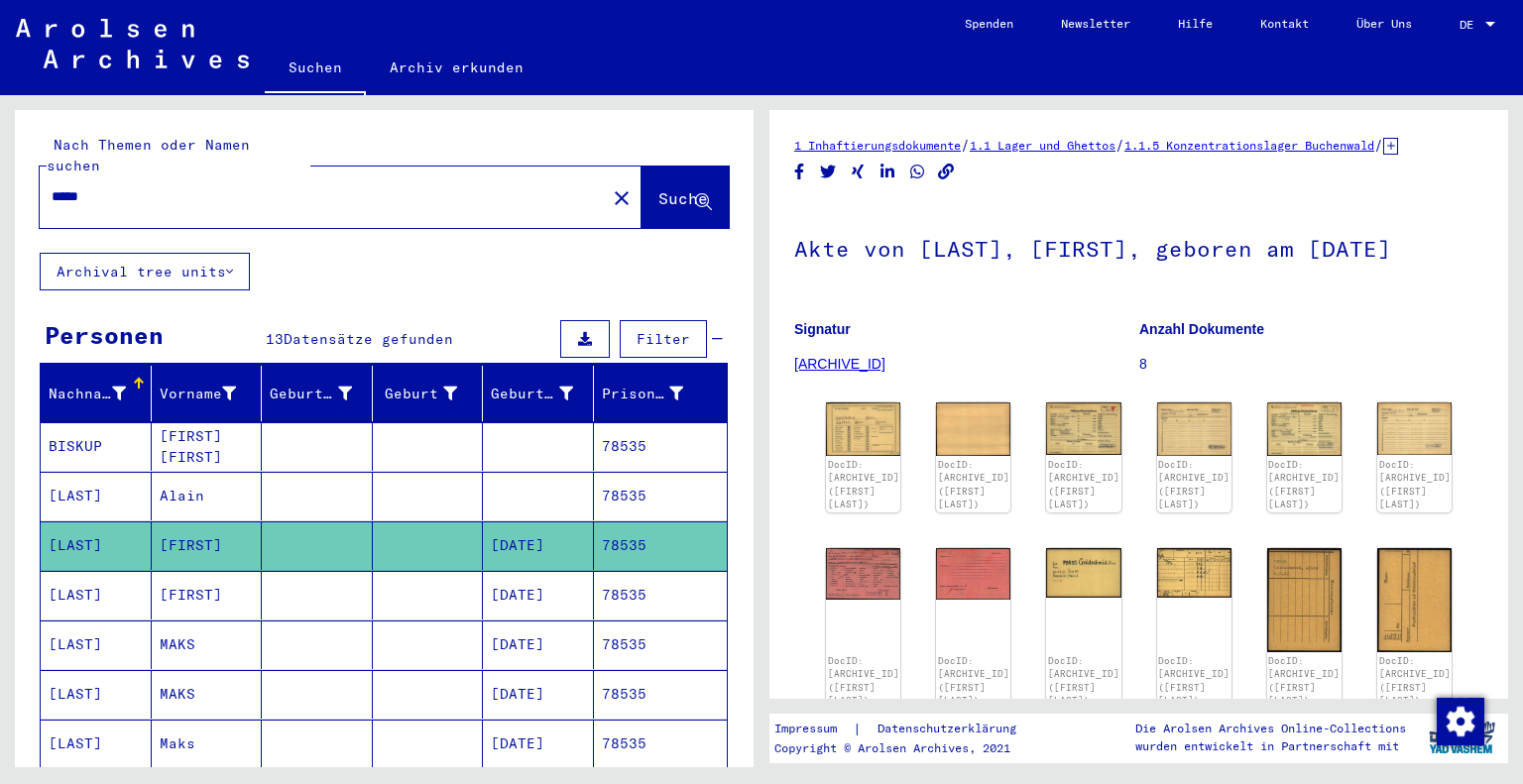 click at bounding box center (317, 644) 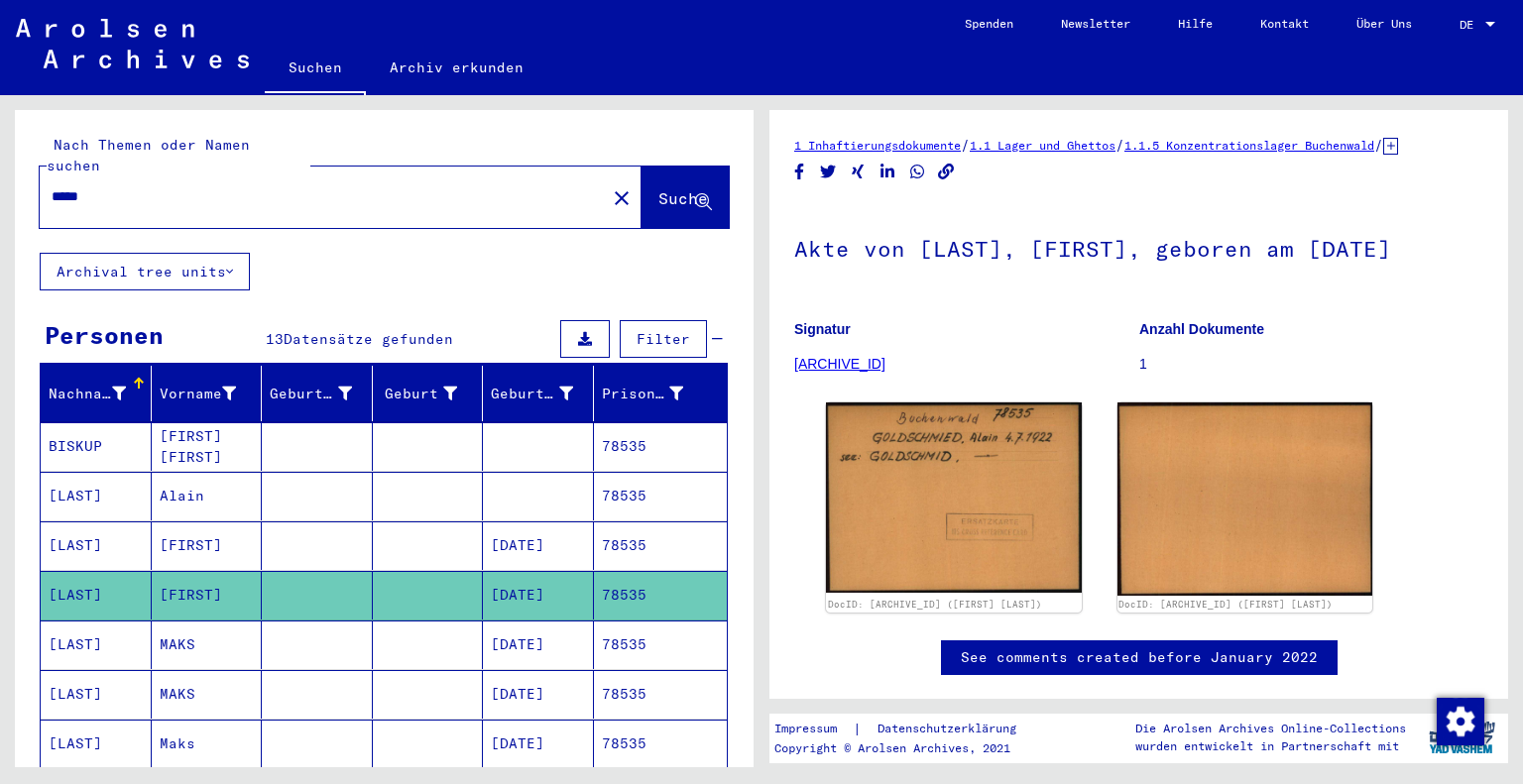 scroll, scrollTop: 0, scrollLeft: 0, axis: both 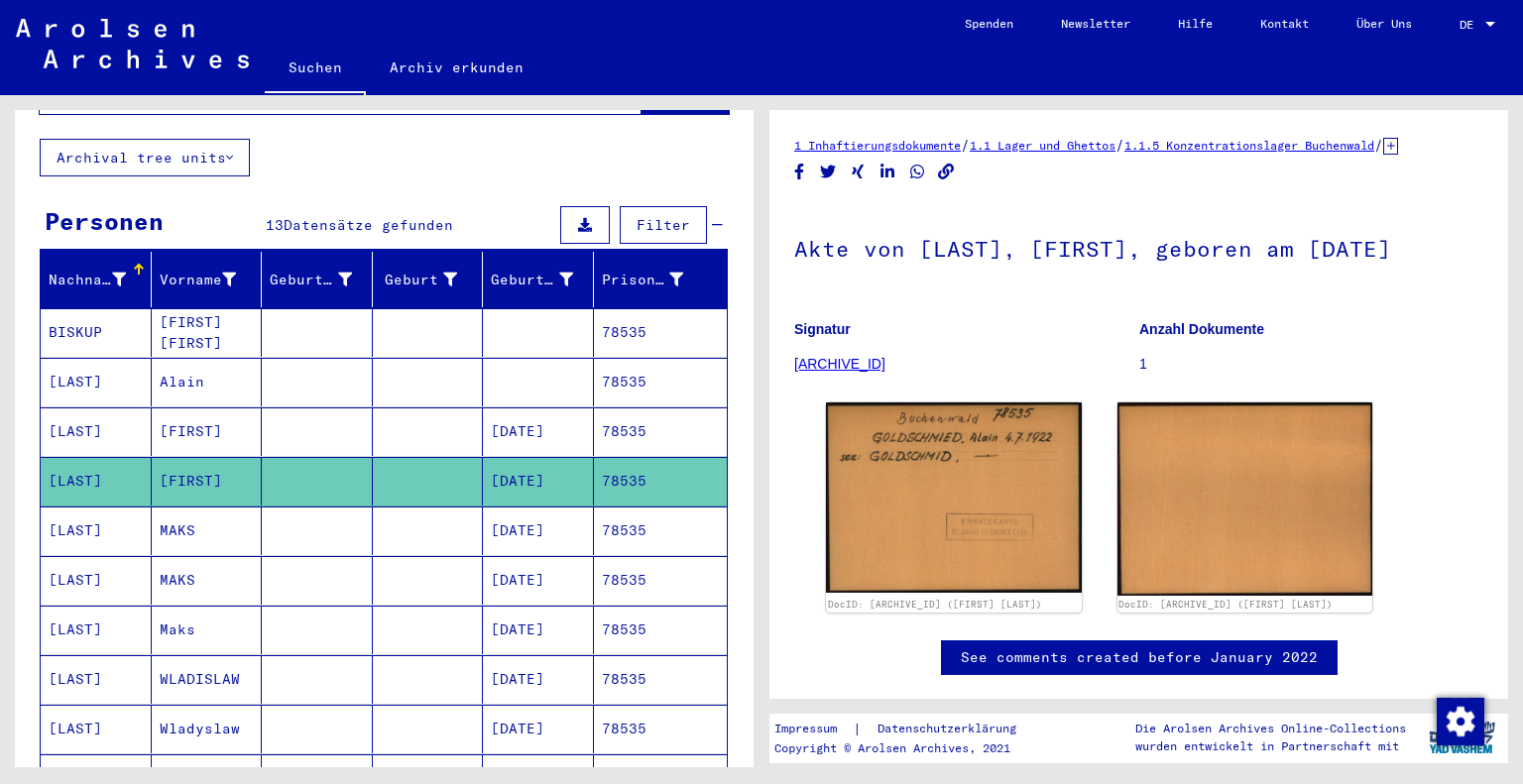 click on "[FIRST]" at bounding box center (207, 481) 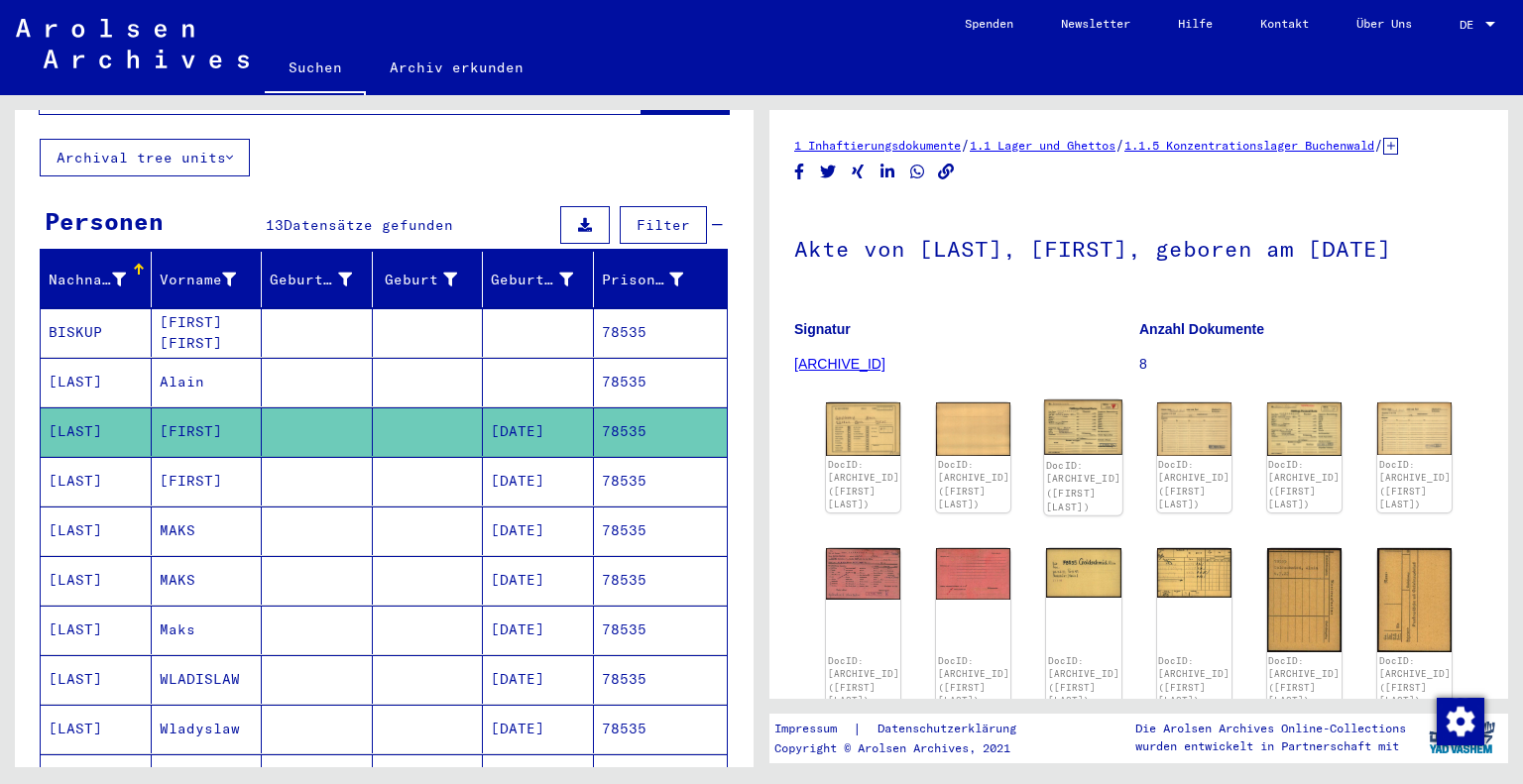 click 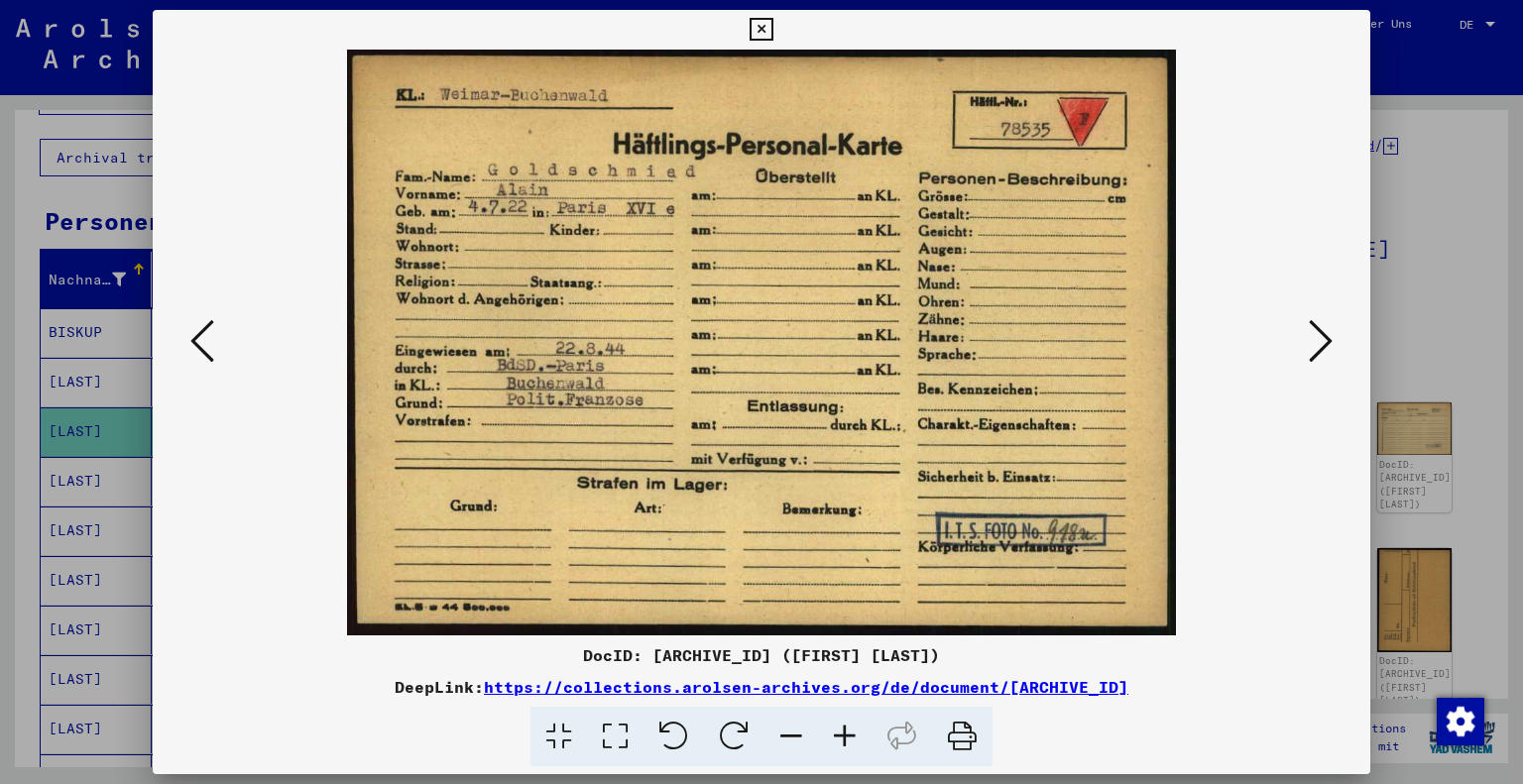 click at bounding box center [202, 341] 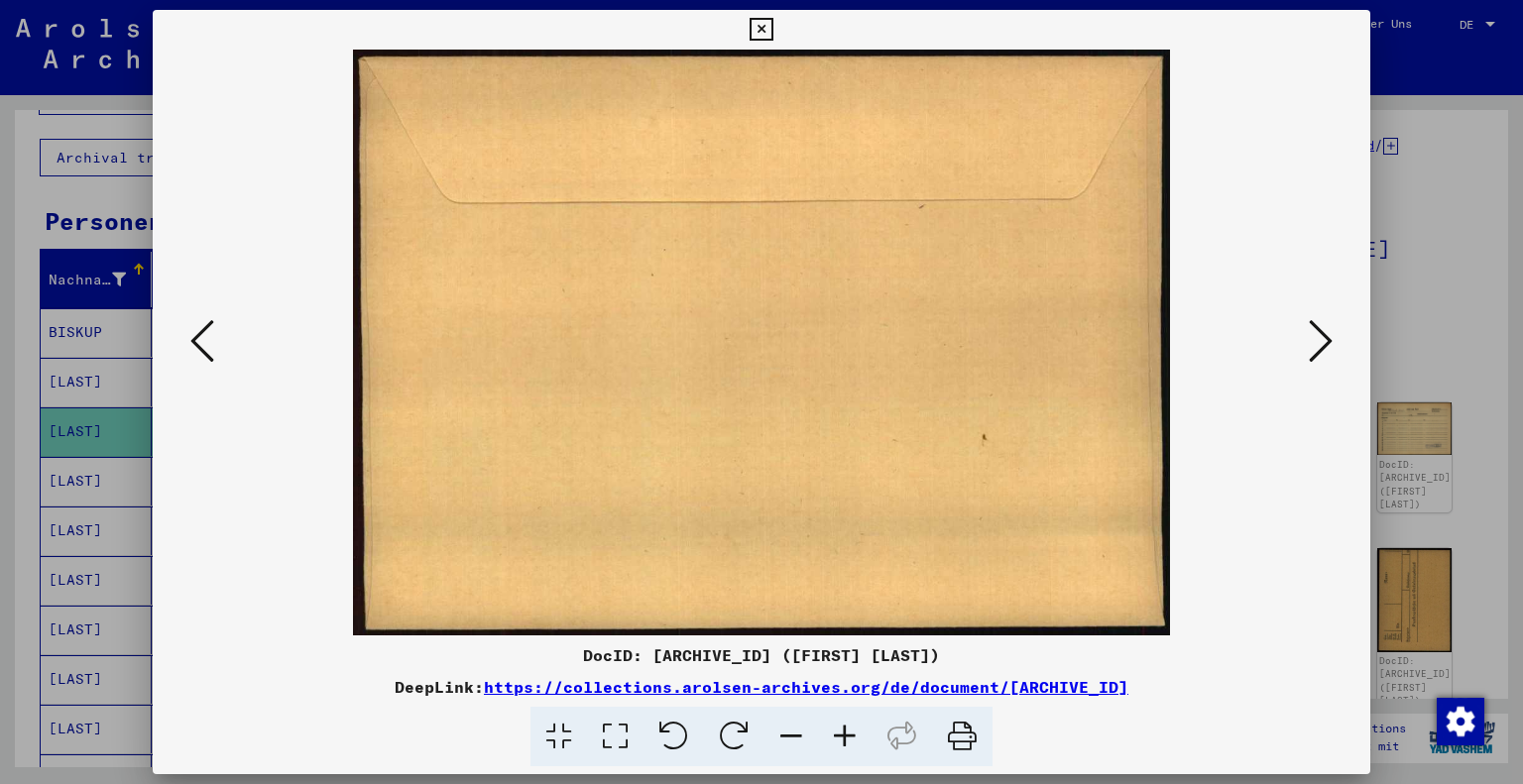 click at bounding box center (1321, 341) 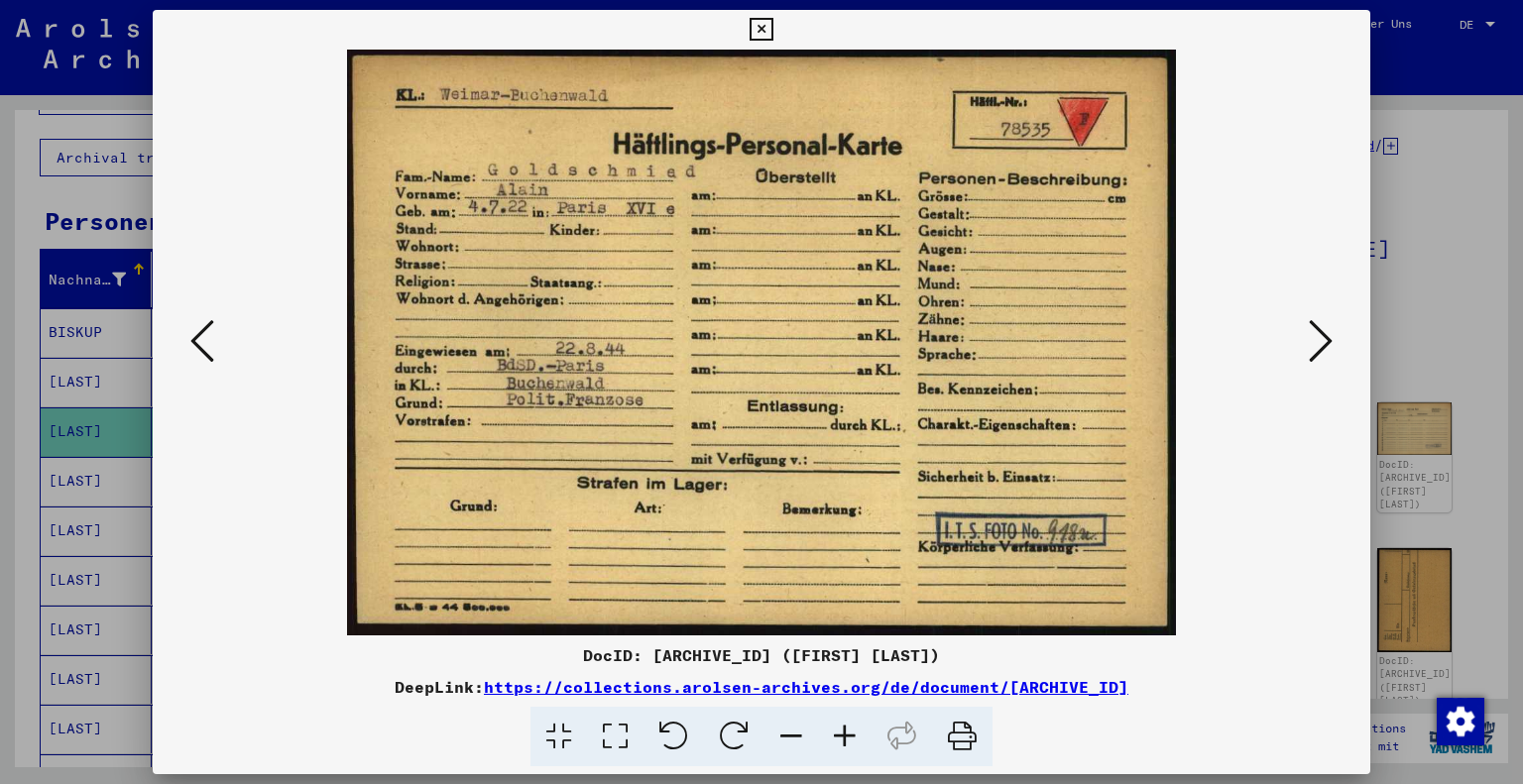 click at bounding box center (1321, 341) 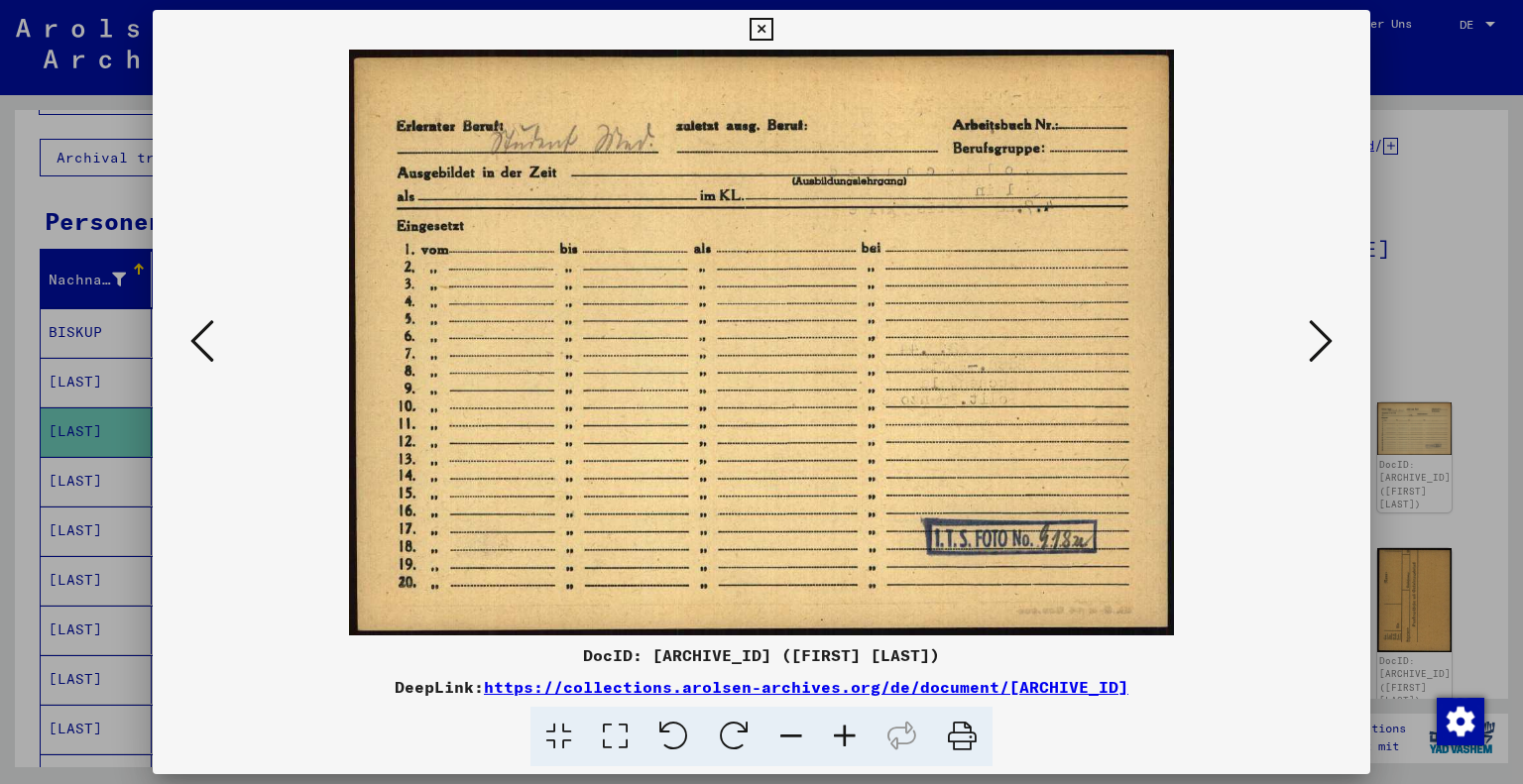 click at bounding box center (1321, 341) 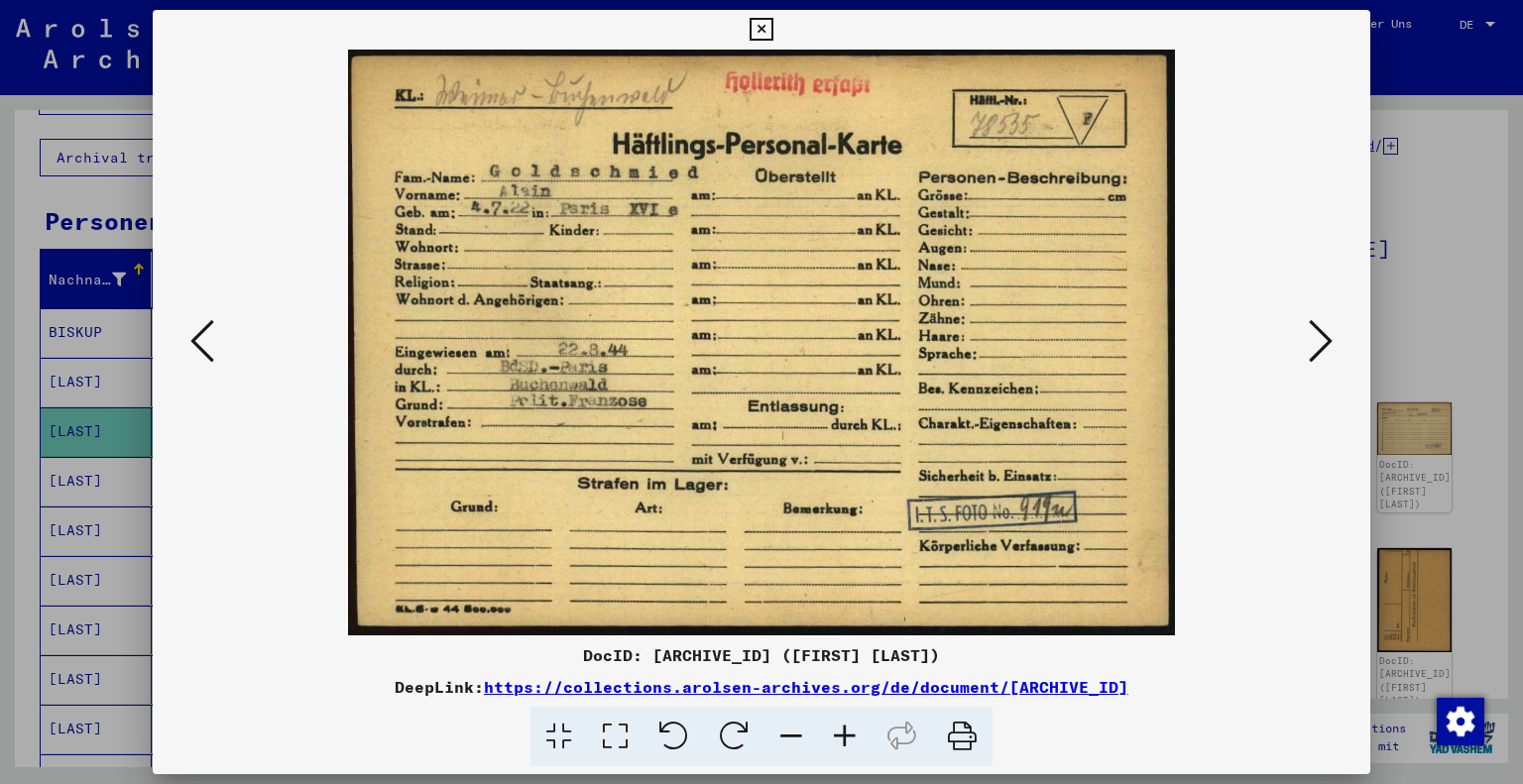 click at bounding box center (1321, 341) 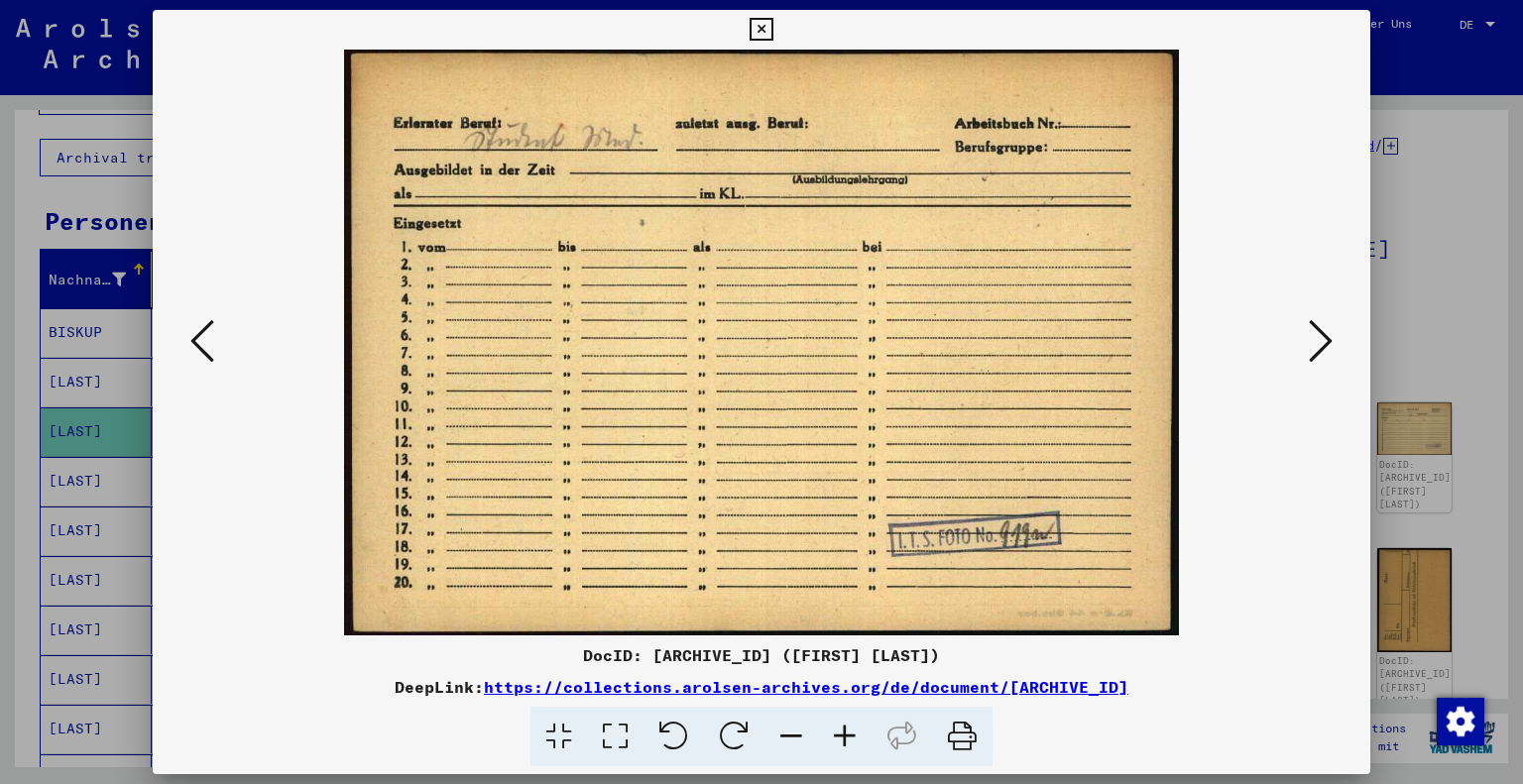 click at bounding box center [1321, 341] 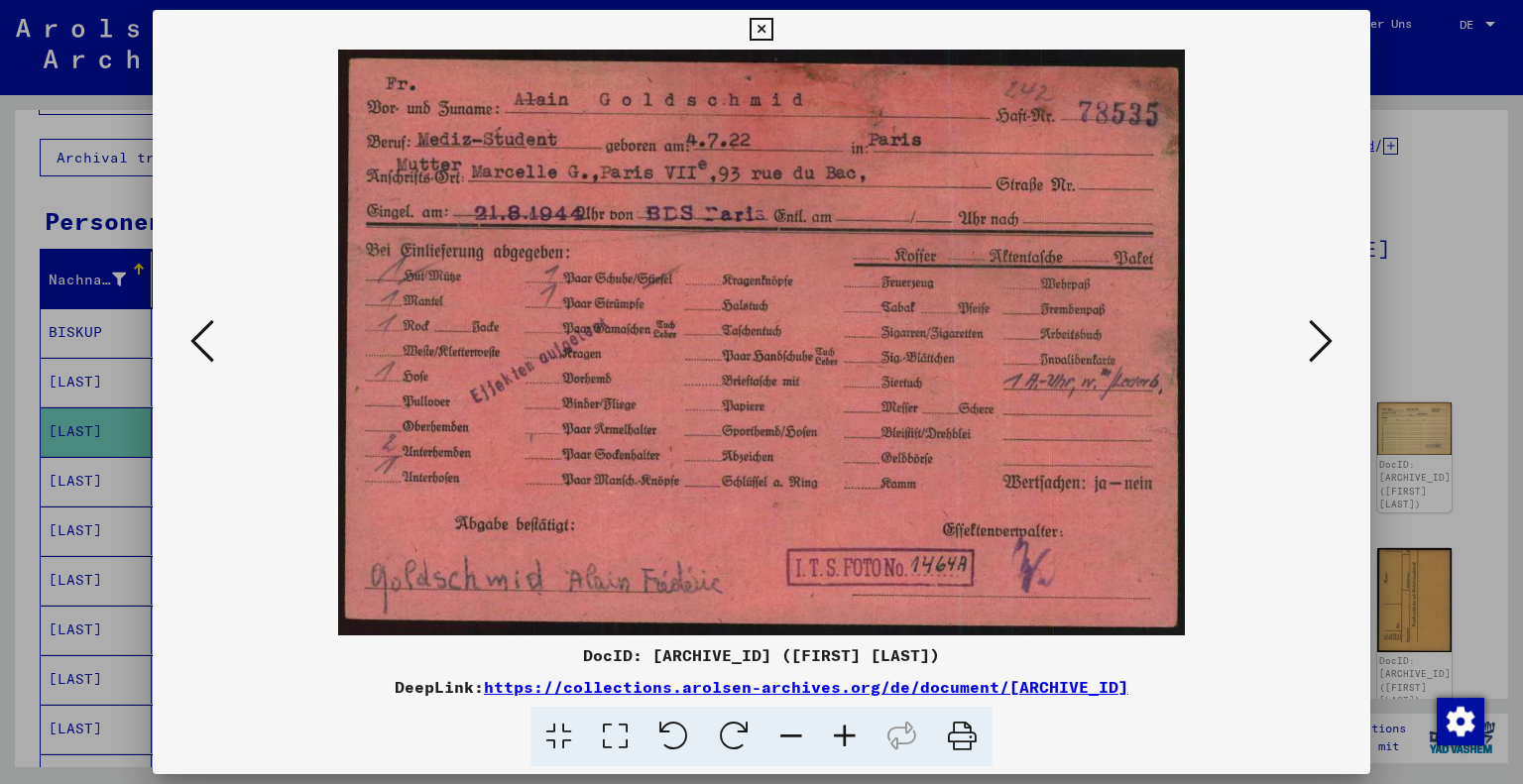 click at bounding box center [1321, 341] 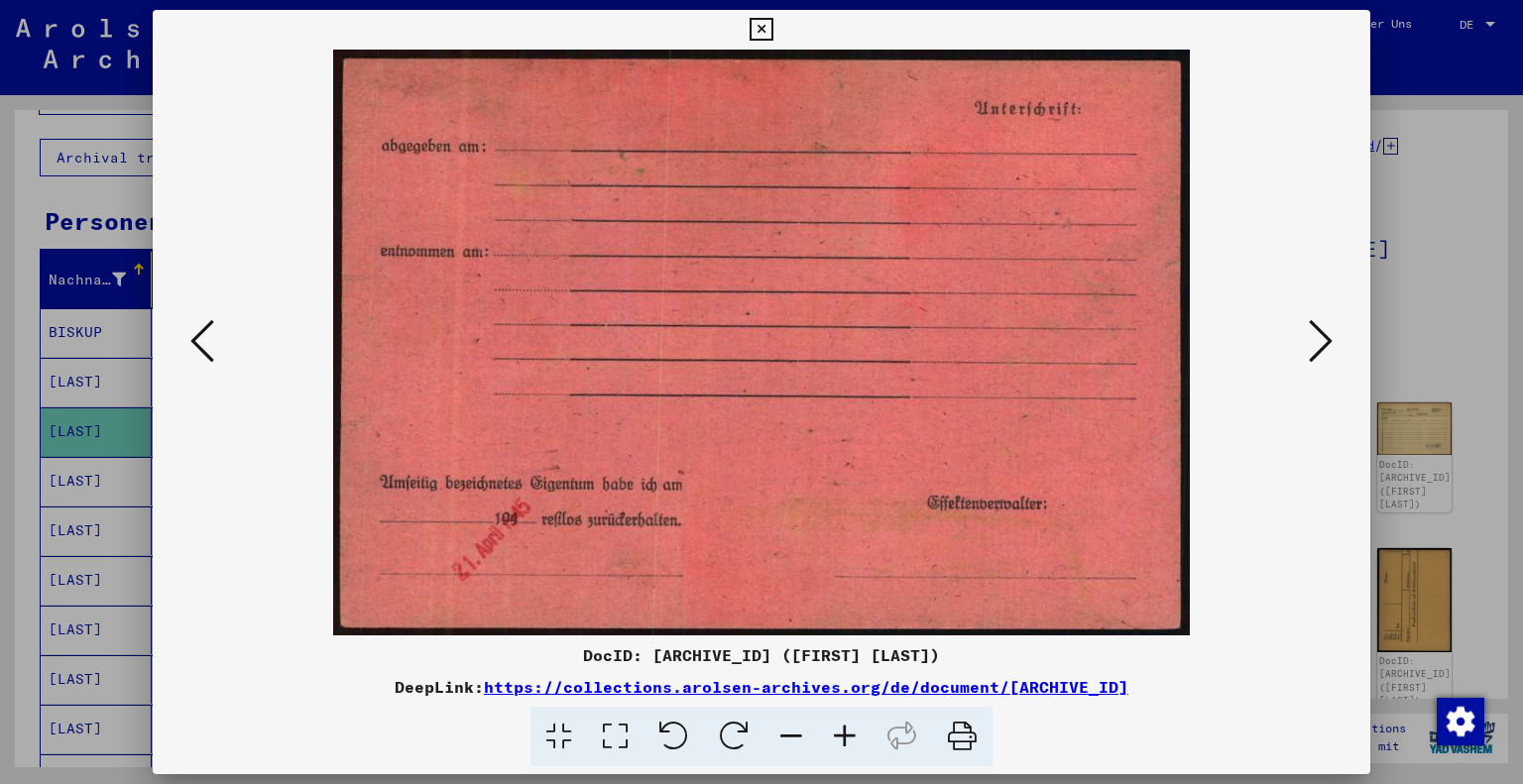 click at bounding box center (1321, 341) 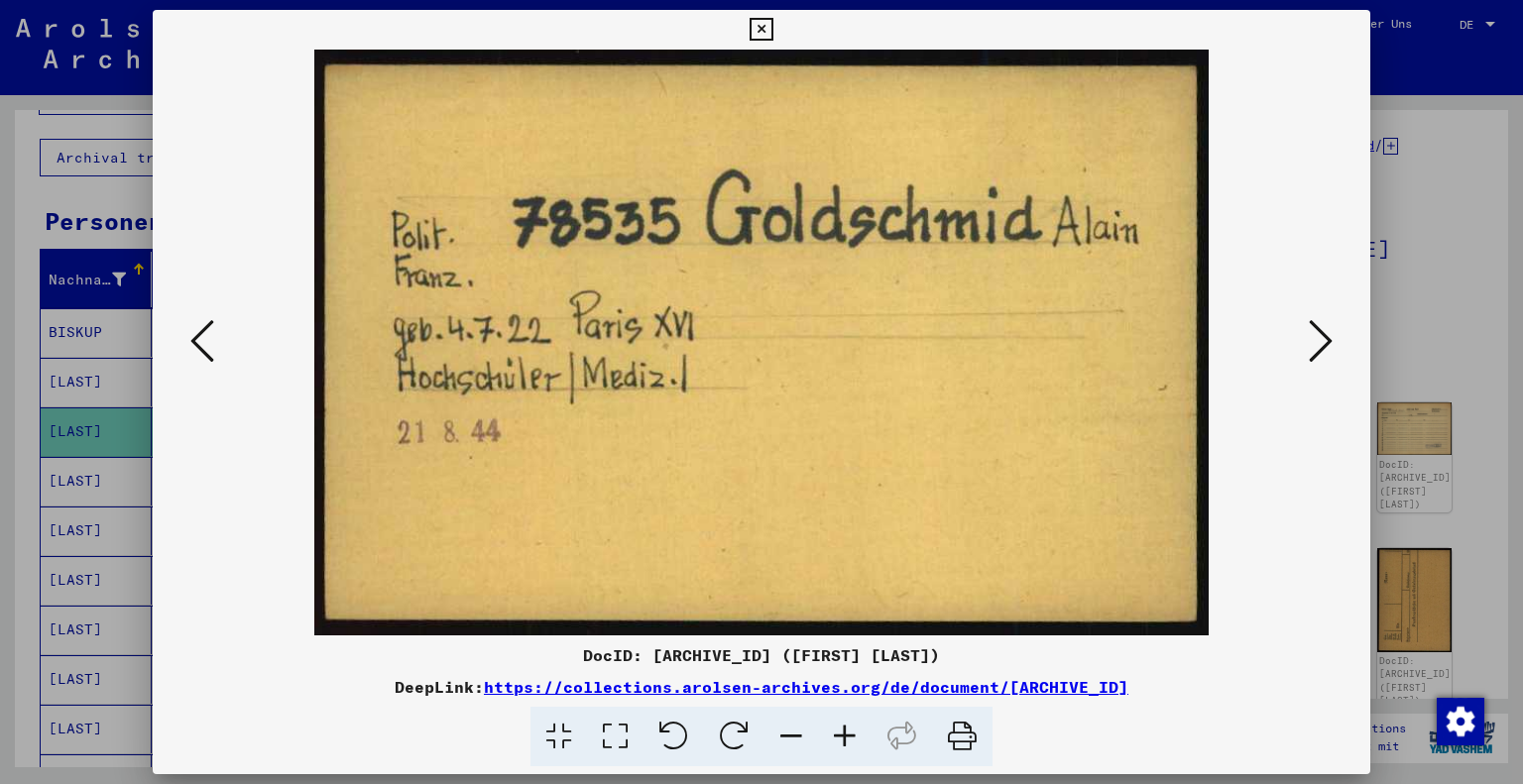 click at bounding box center [1321, 341] 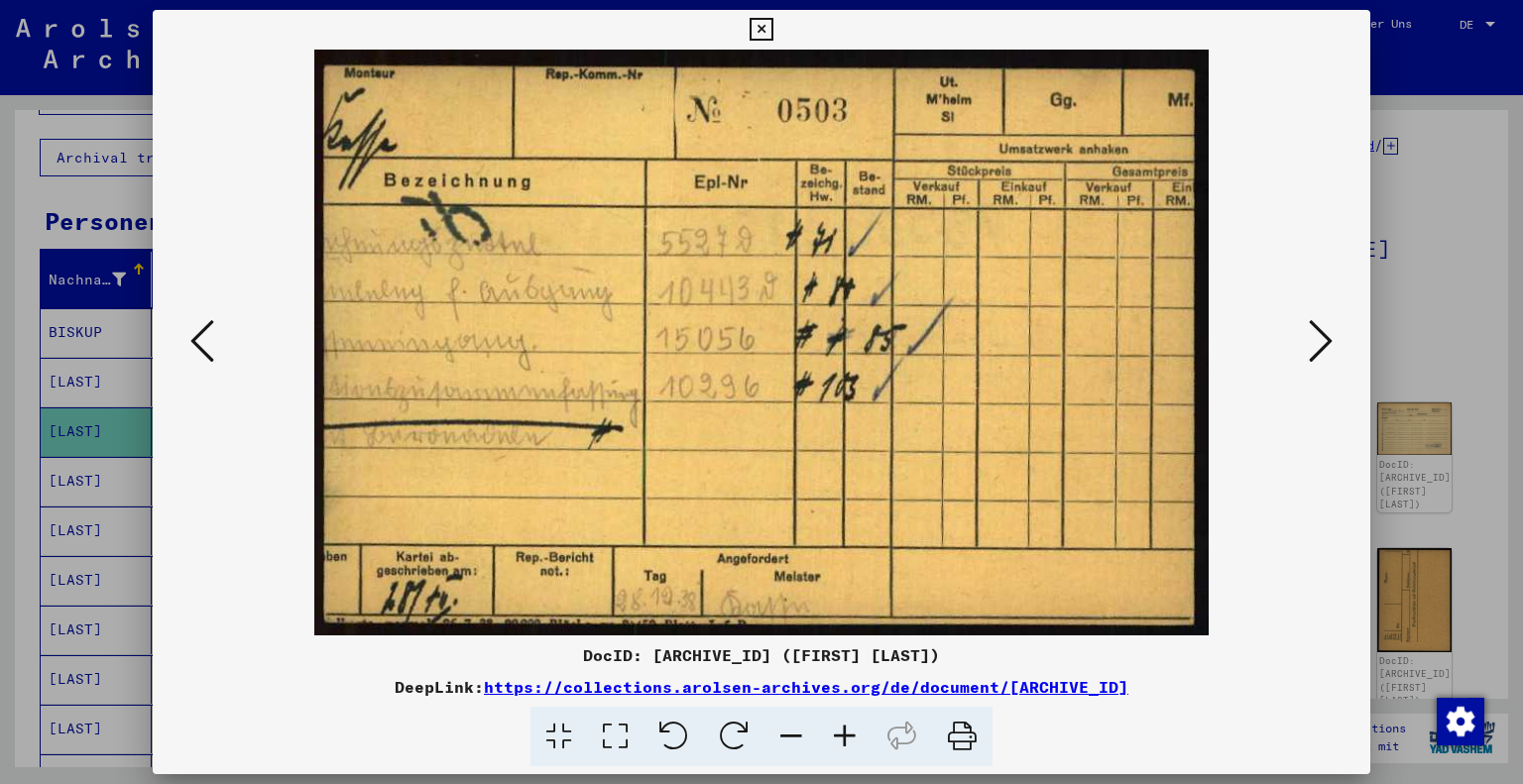 click at bounding box center (1321, 341) 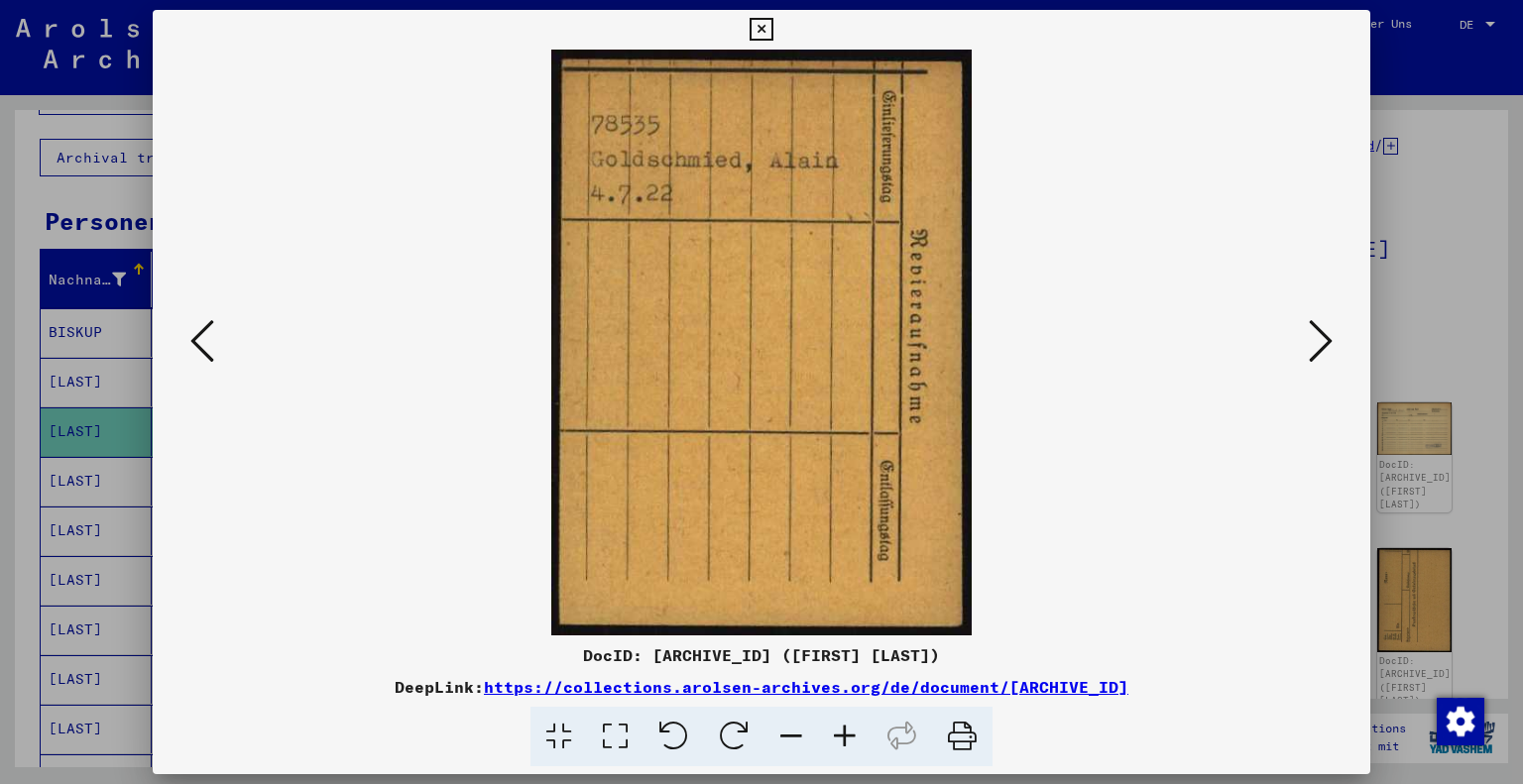 click at bounding box center (1321, 341) 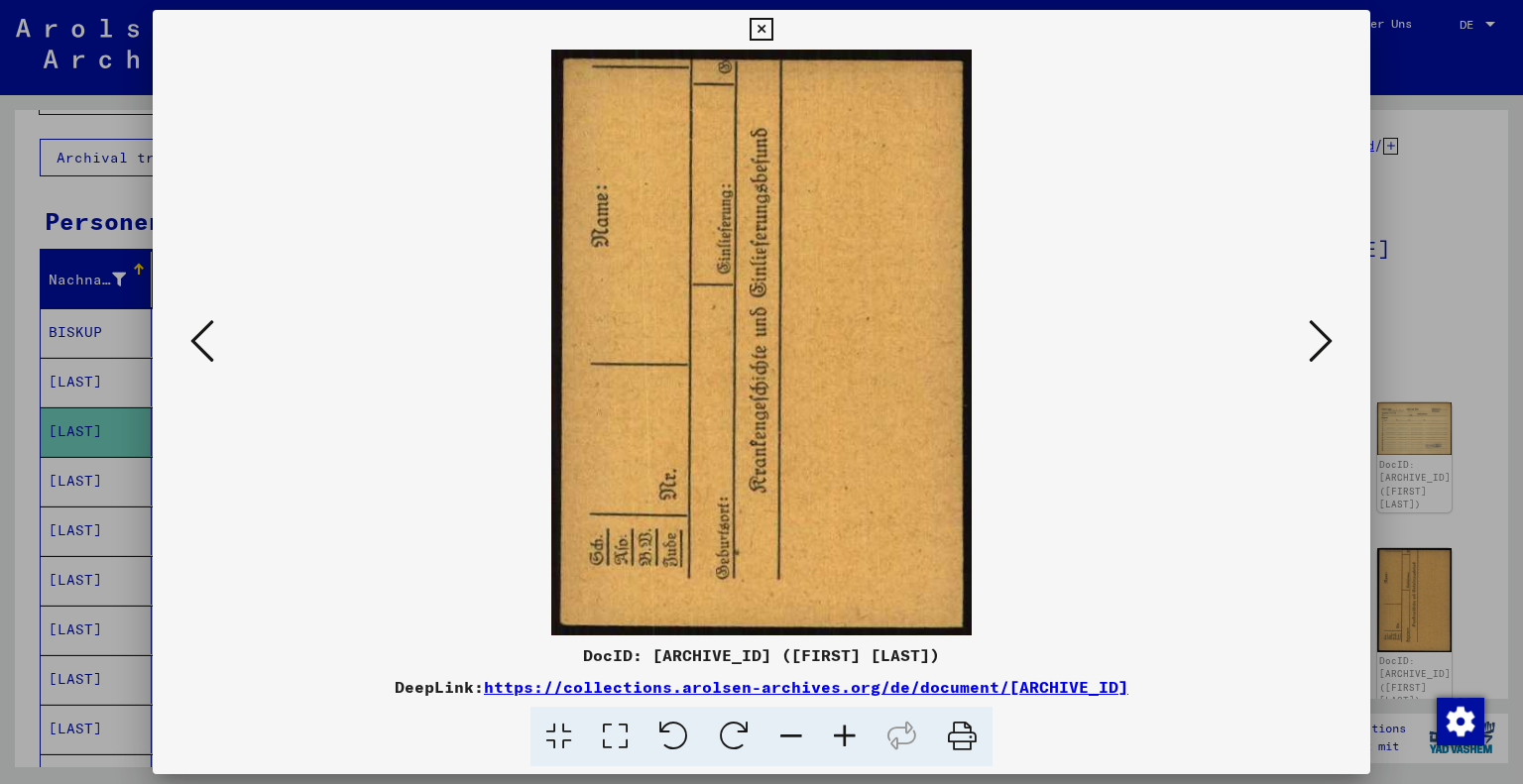 click at bounding box center [1321, 341] 